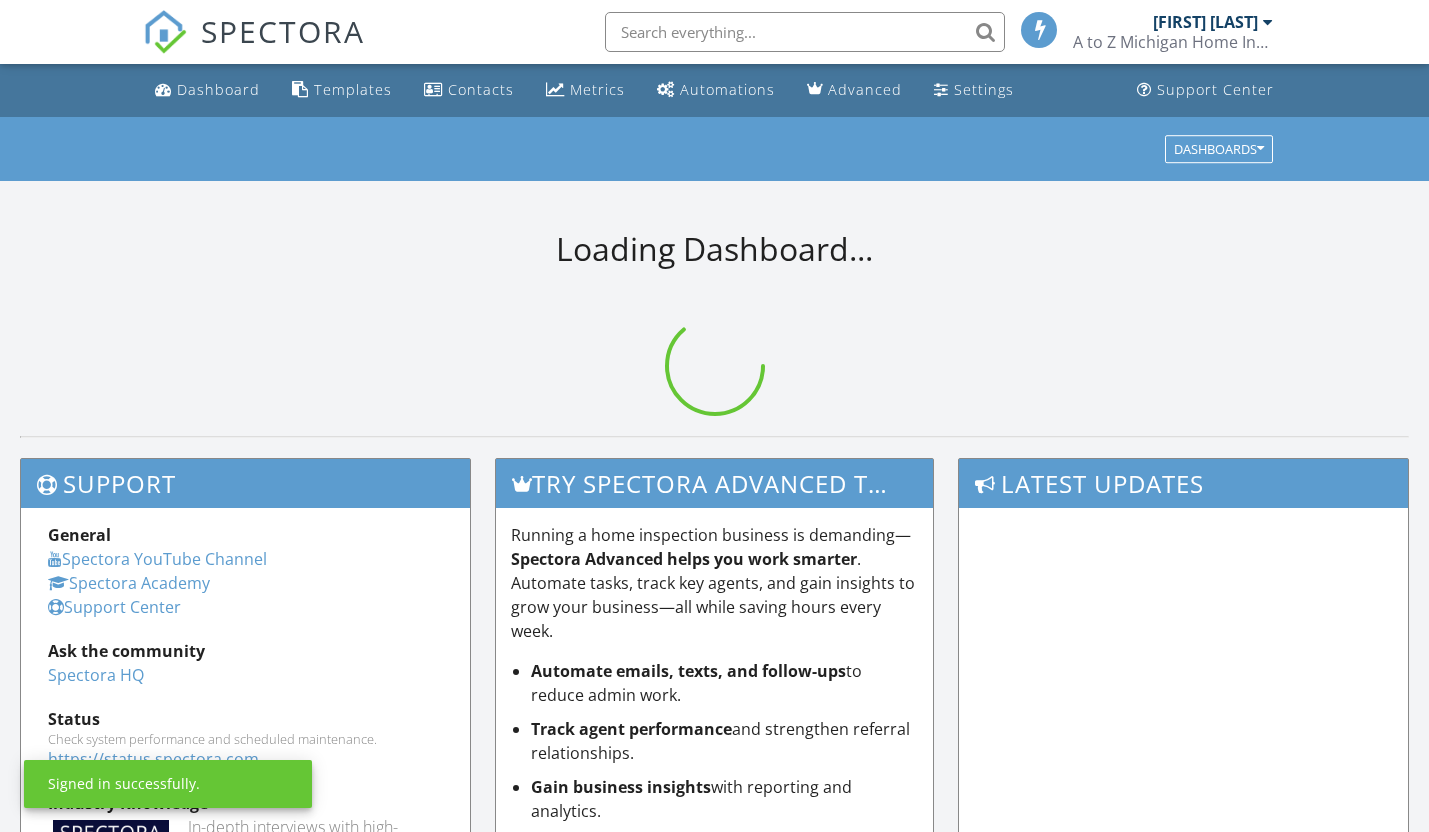 scroll, scrollTop: 0, scrollLeft: 0, axis: both 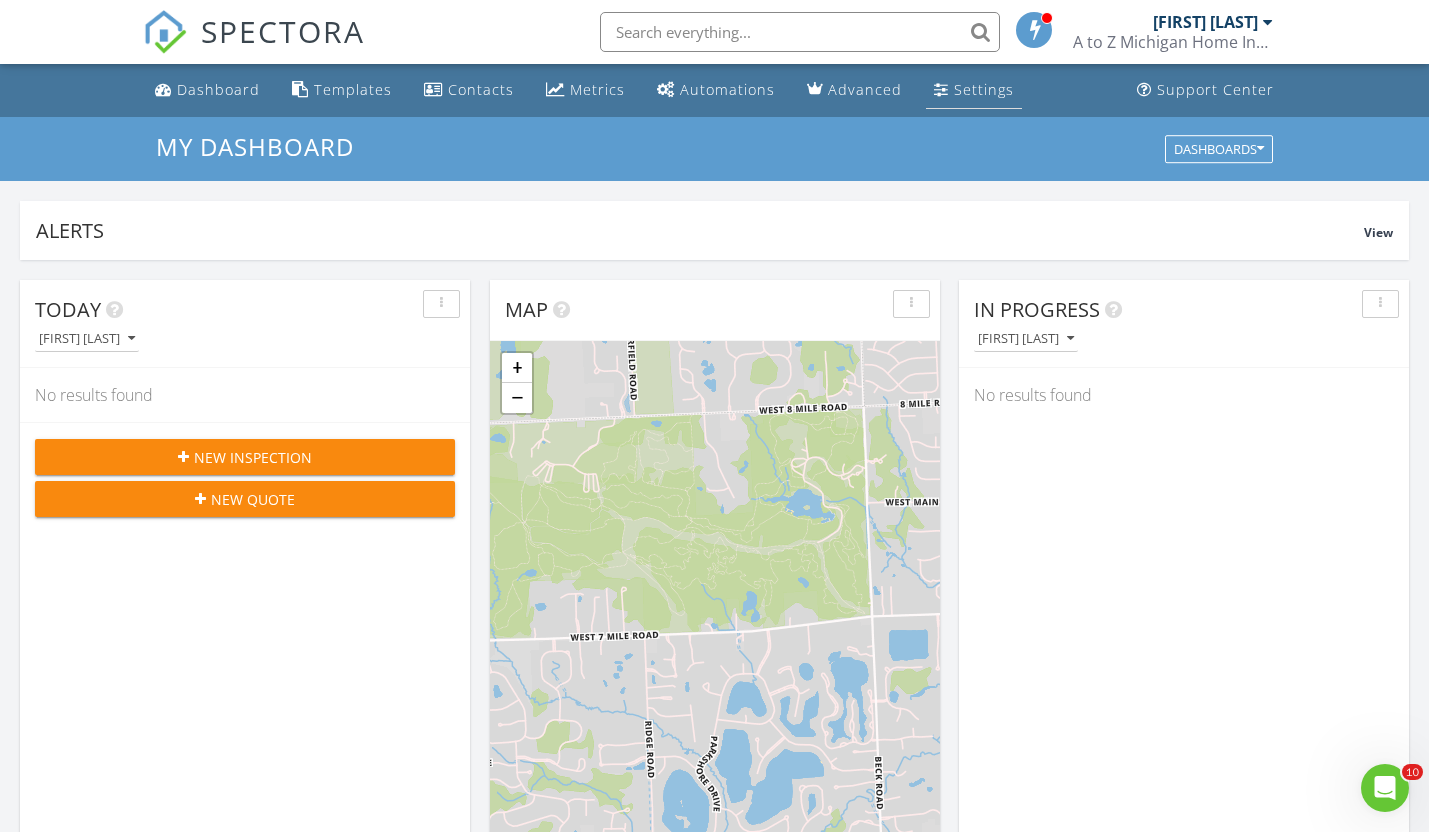 click on "Settings" at bounding box center [984, 89] 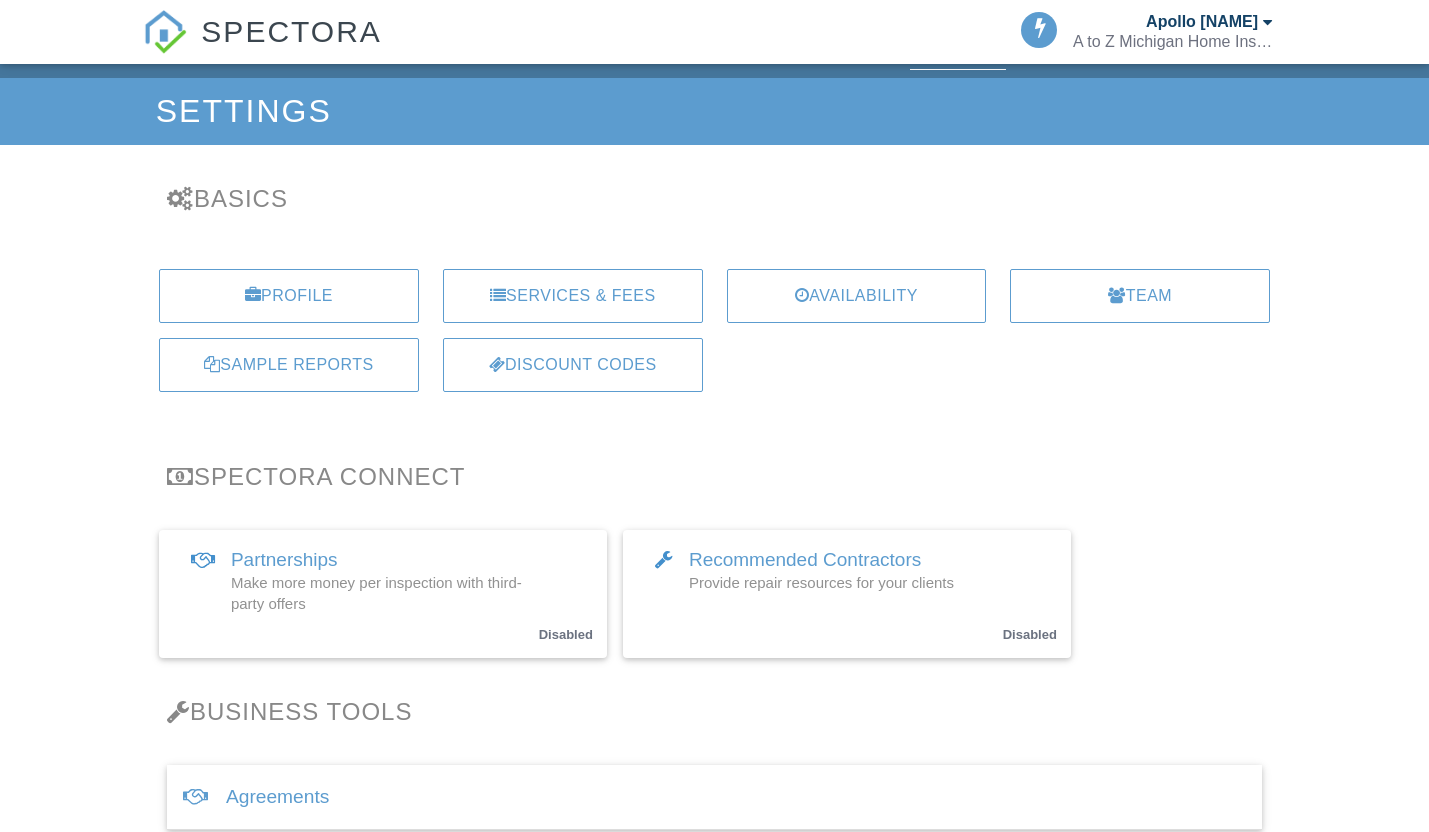 scroll, scrollTop: 53, scrollLeft: 0, axis: vertical 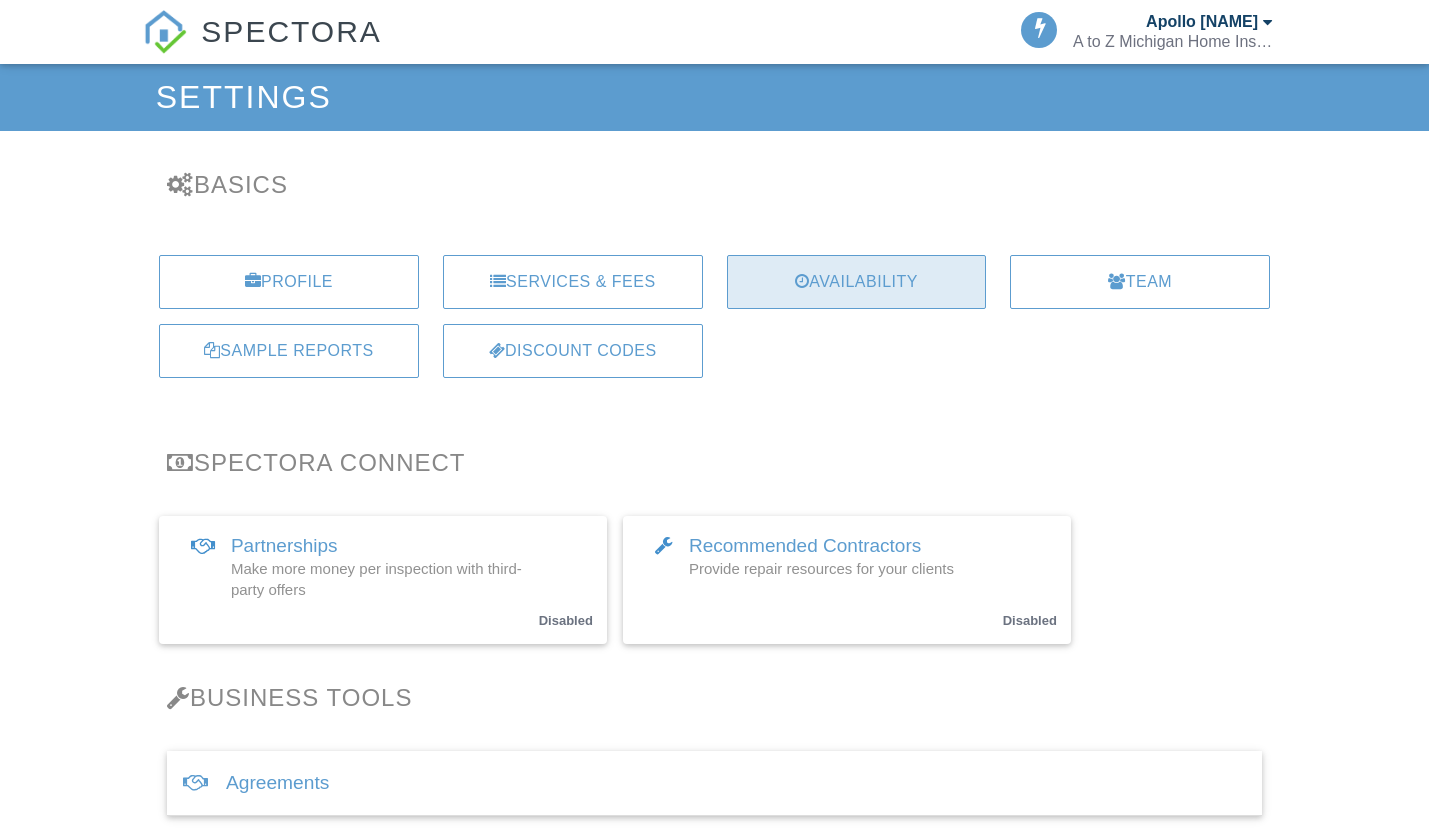 click on "Availability" at bounding box center [857, 282] 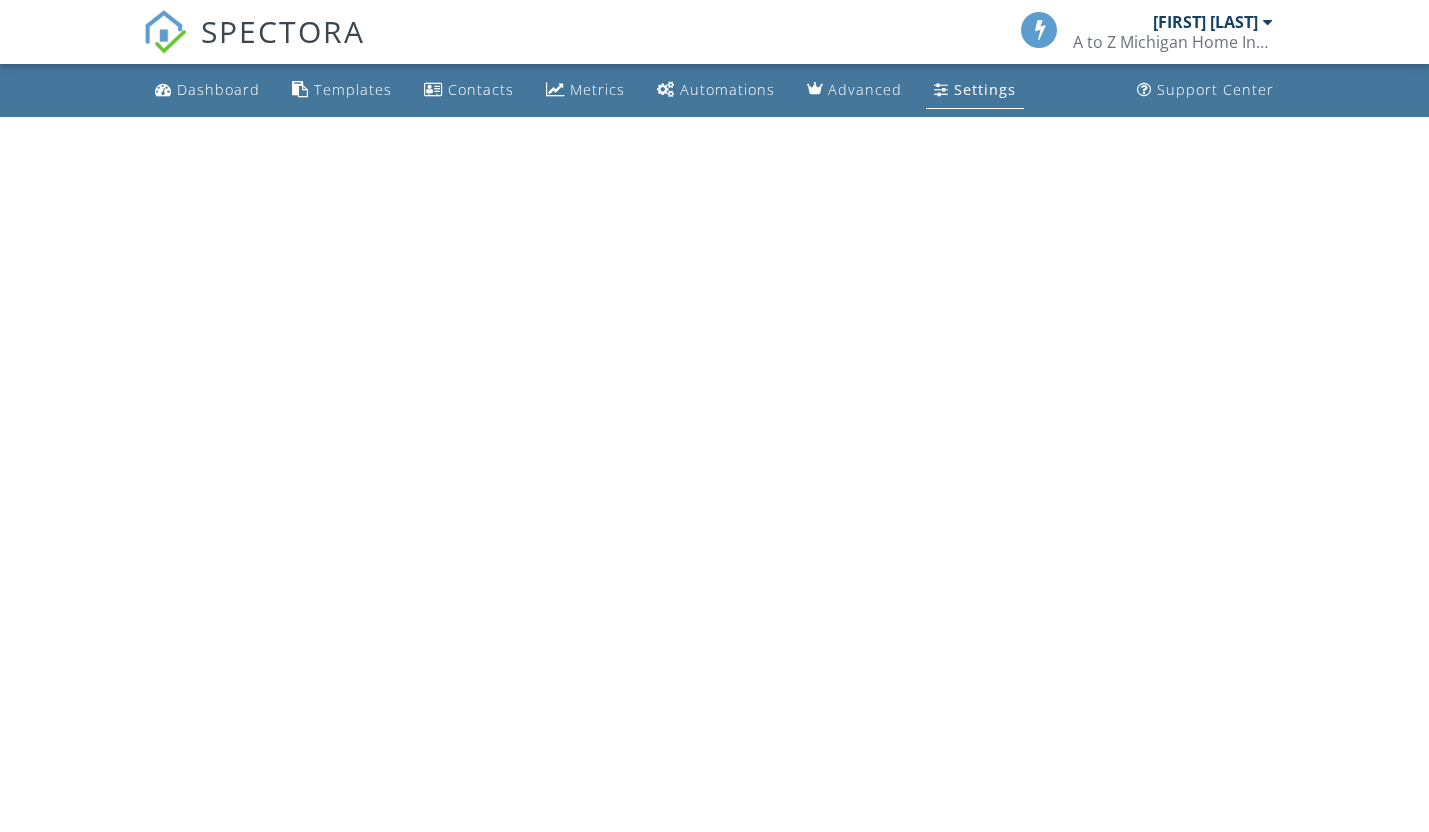 scroll, scrollTop: 0, scrollLeft: 0, axis: both 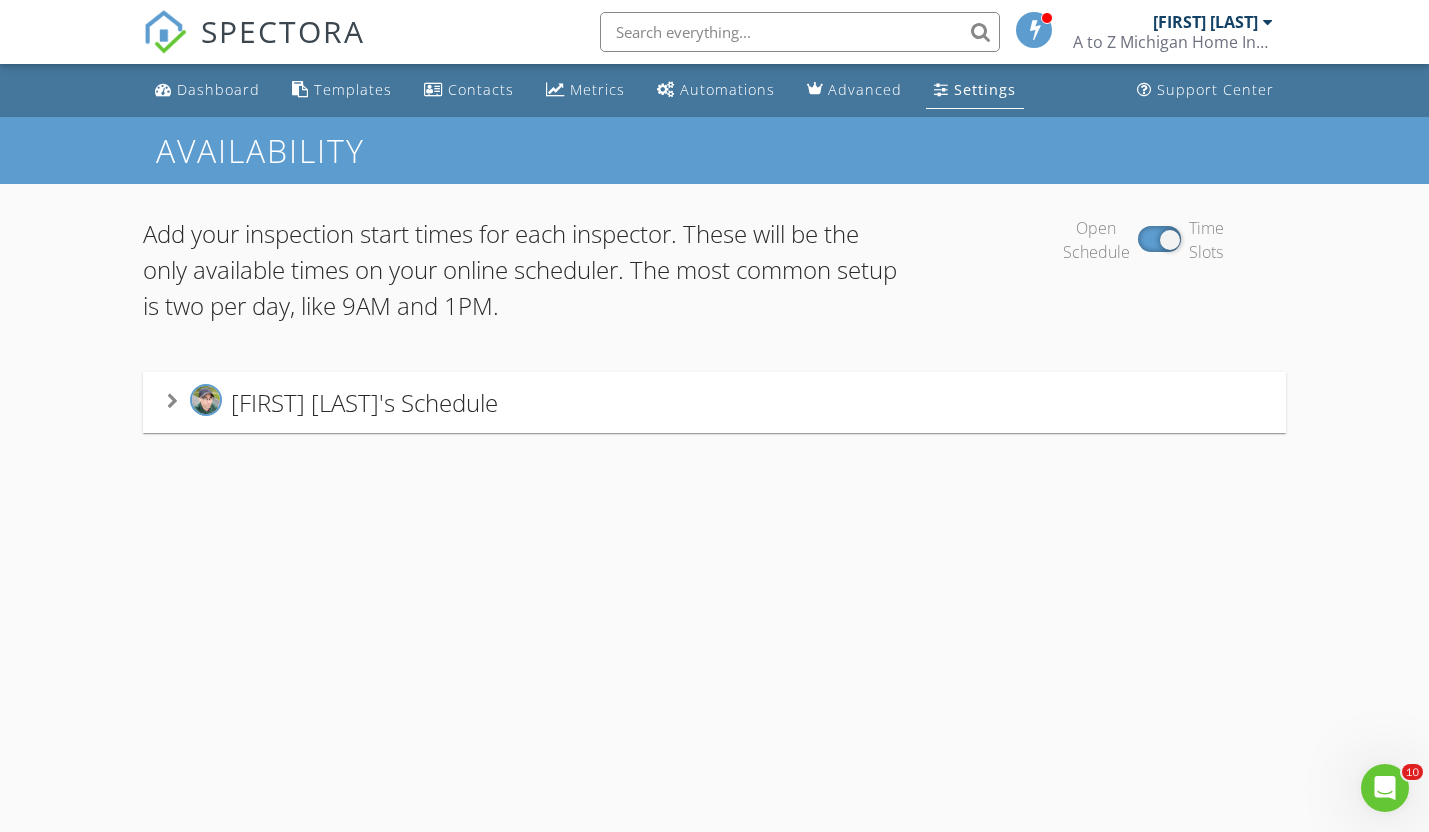 click at bounding box center (172, 401) 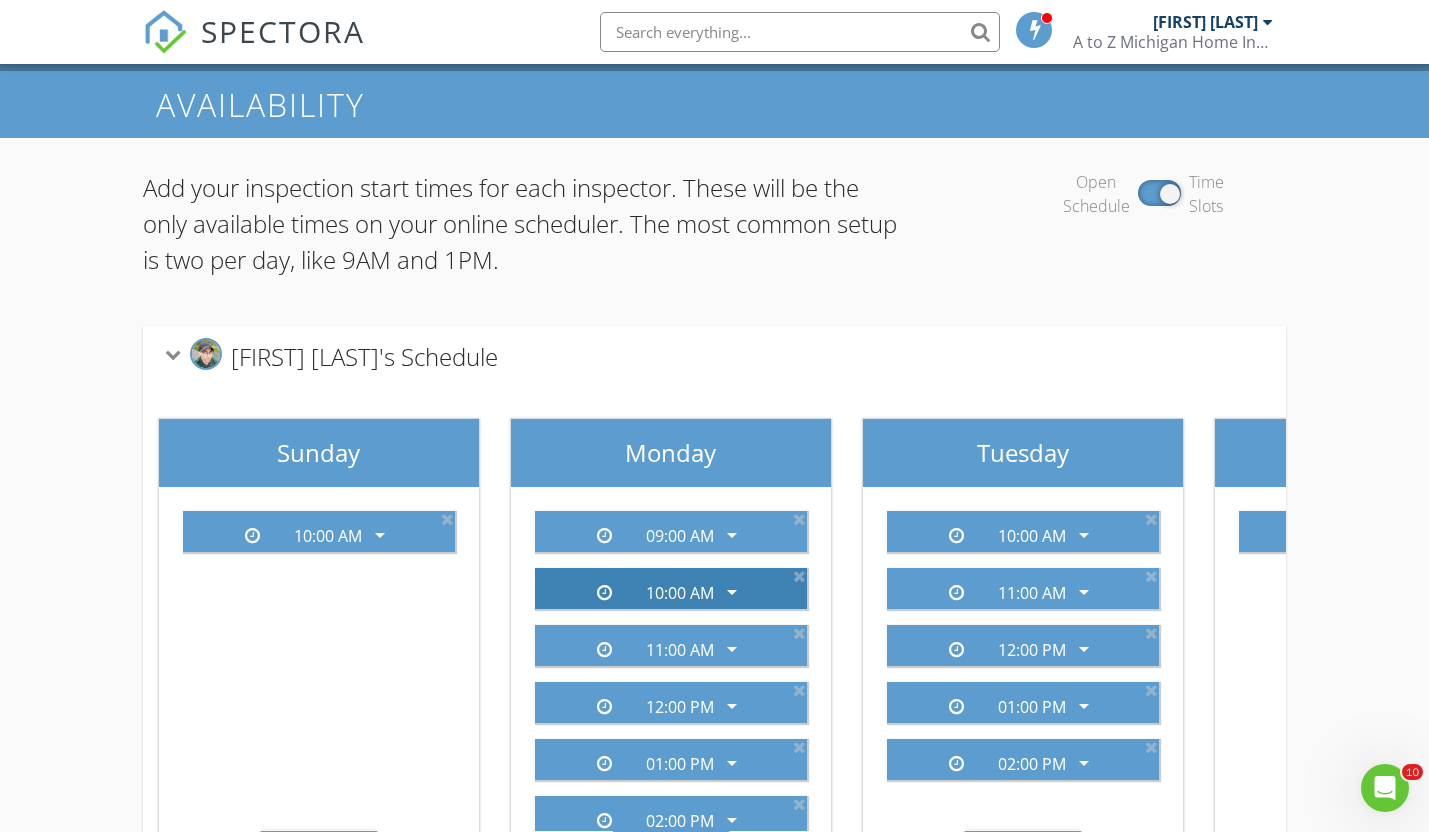 scroll, scrollTop: 180, scrollLeft: 0, axis: vertical 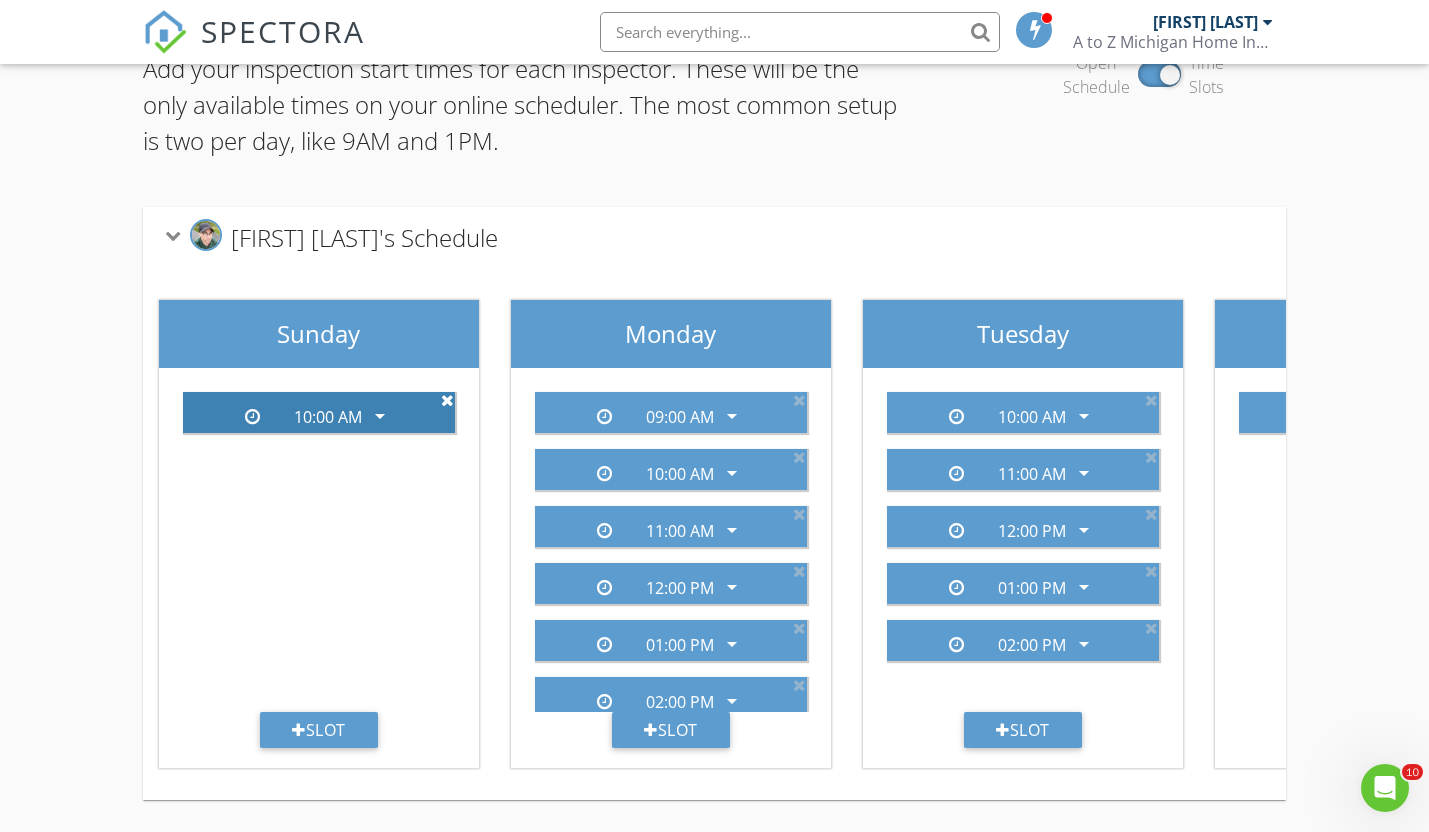 click at bounding box center [447, 400] 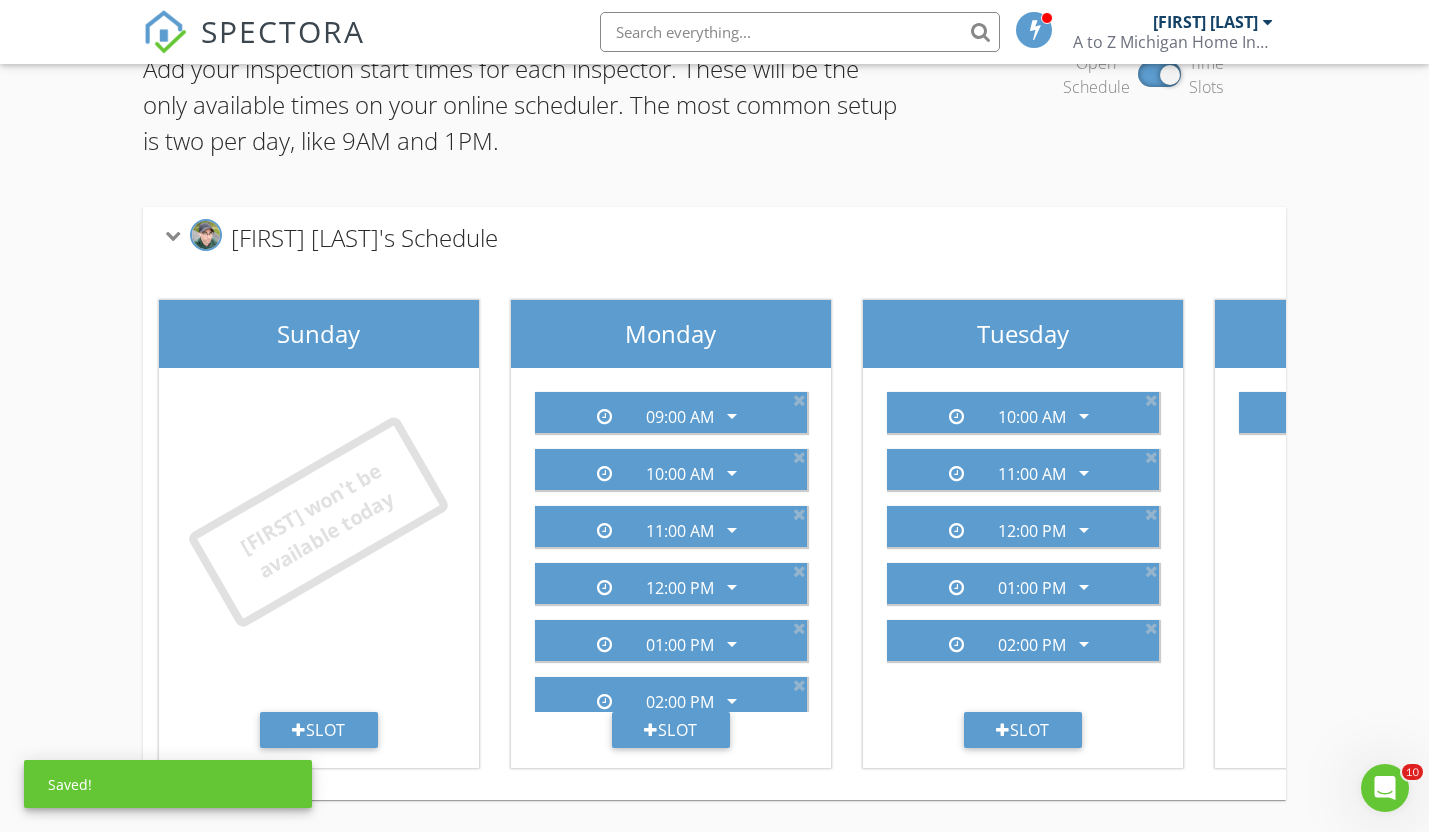 click on "[FIRST] won't be available today" at bounding box center [319, 544] 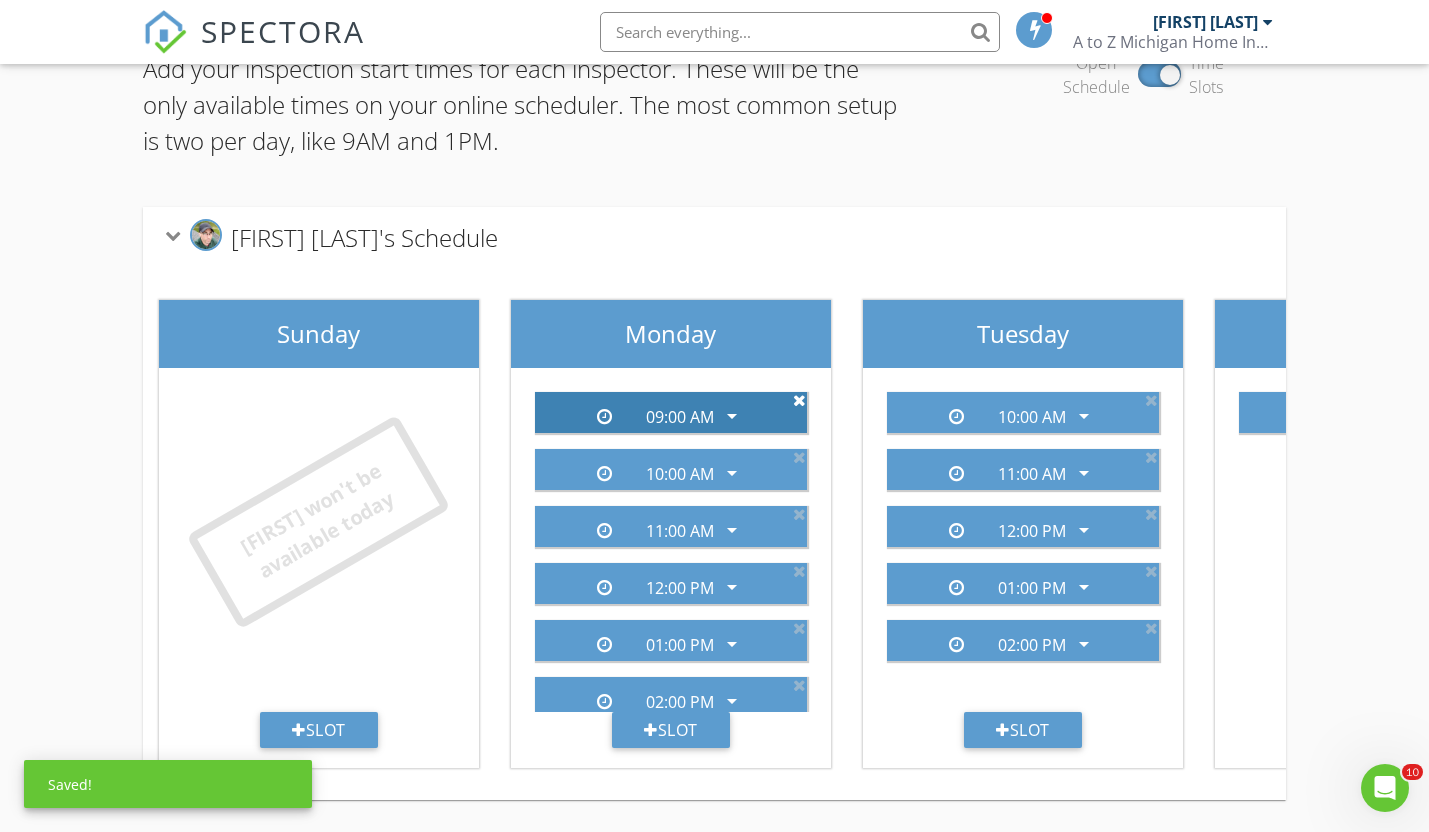 click at bounding box center (799, 400) 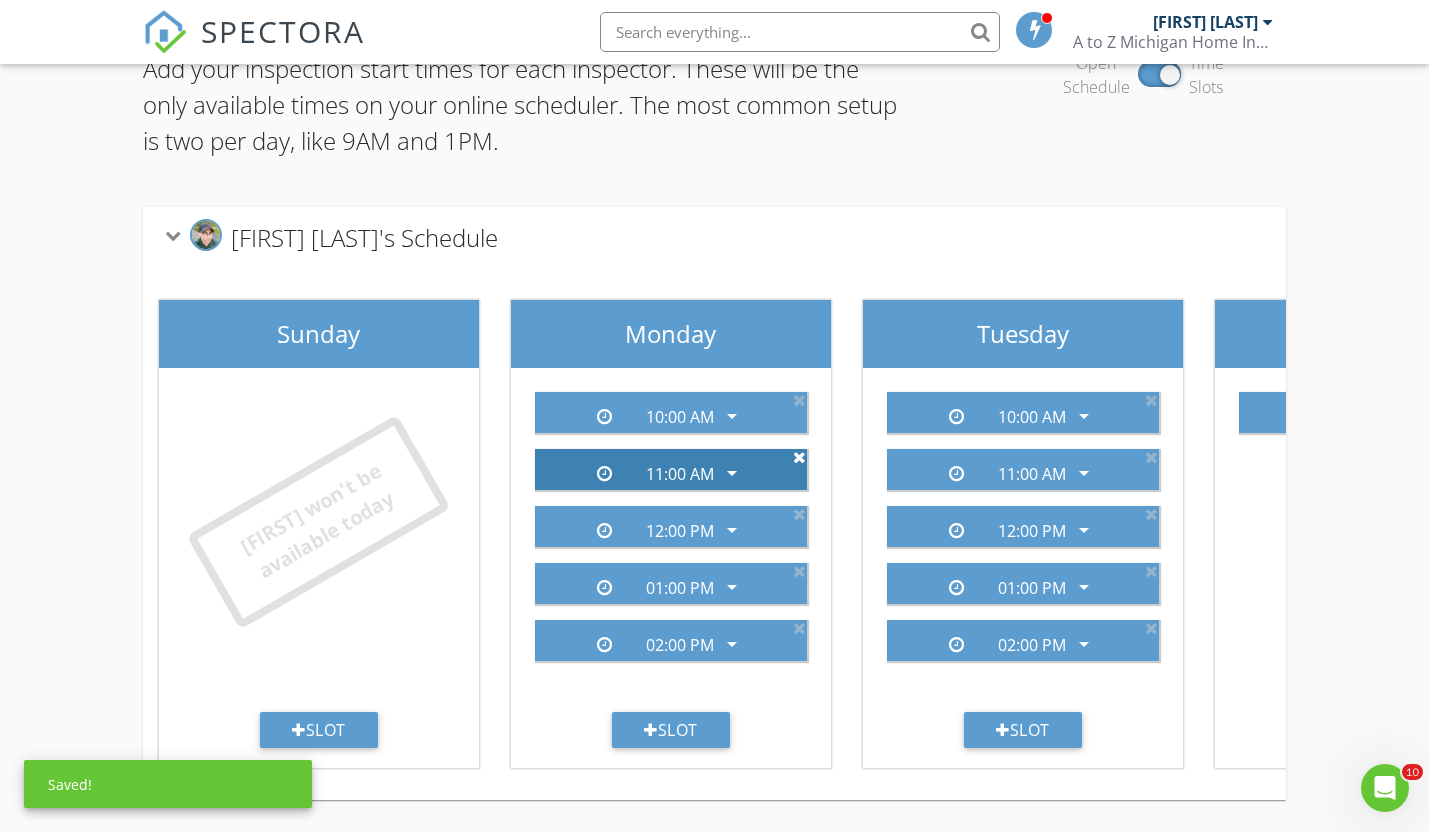 click at bounding box center (799, 457) 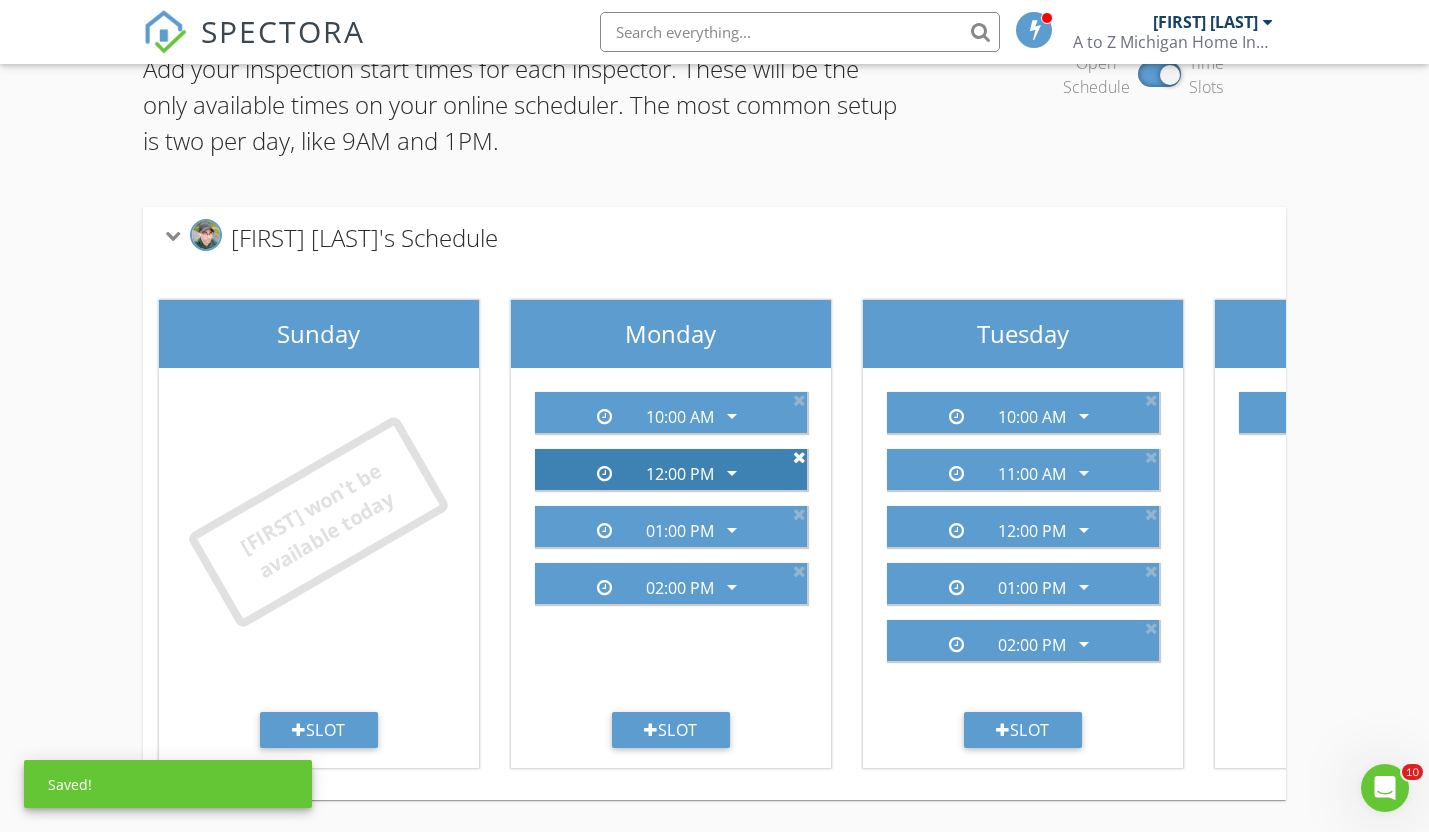 click at bounding box center (799, 457) 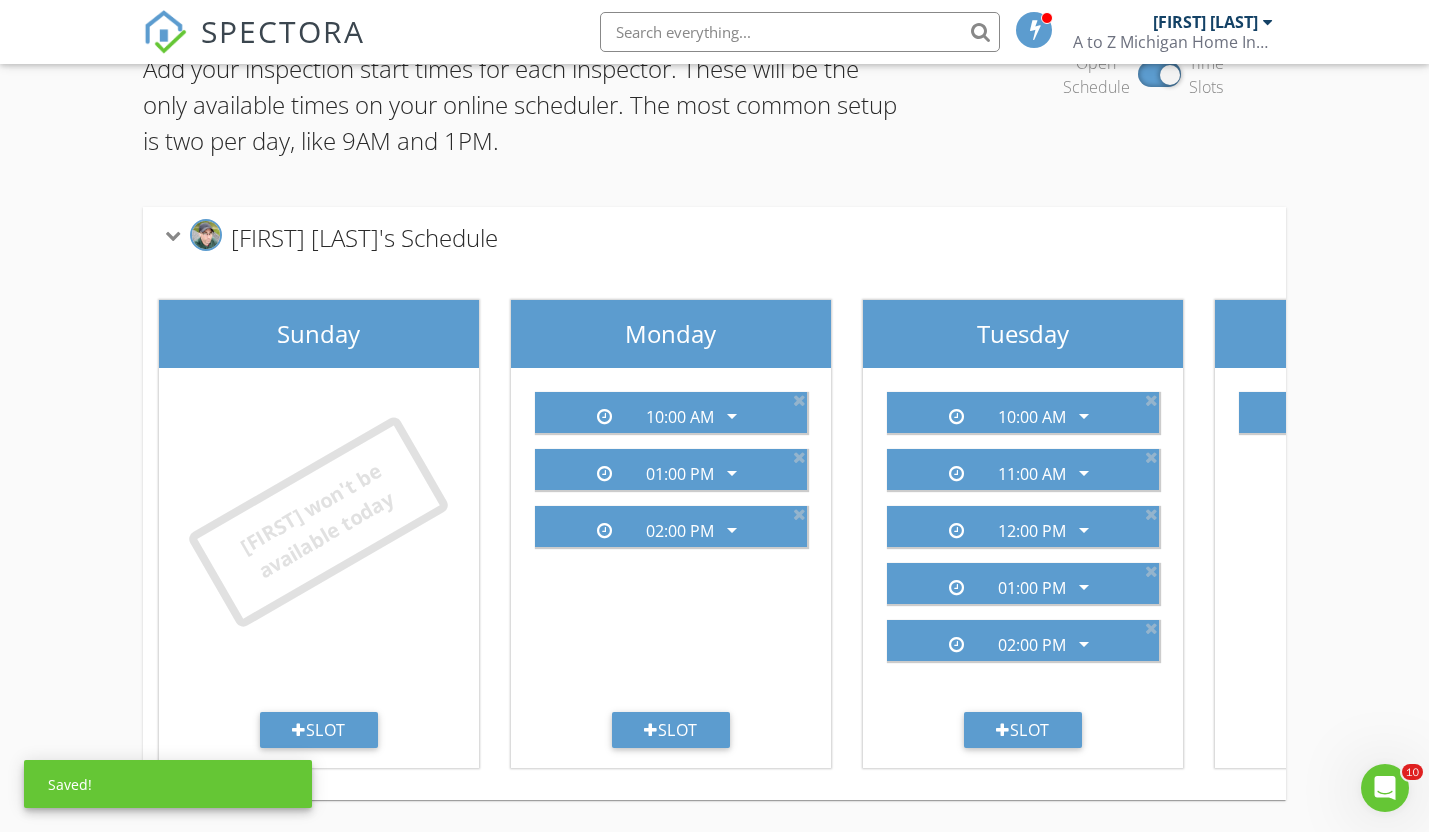 click at bounding box center (799, 457) 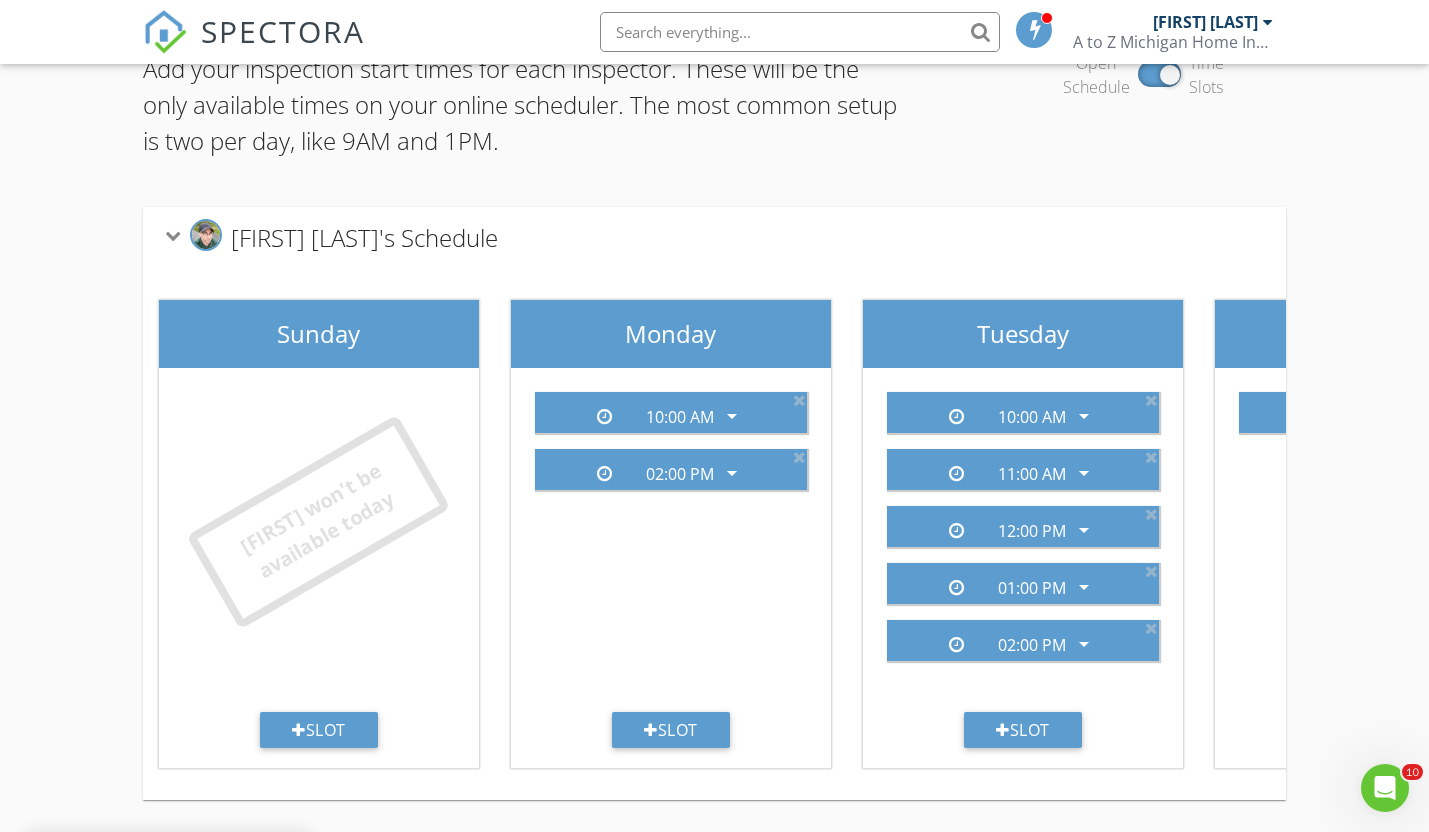 click at bounding box center [799, 457] 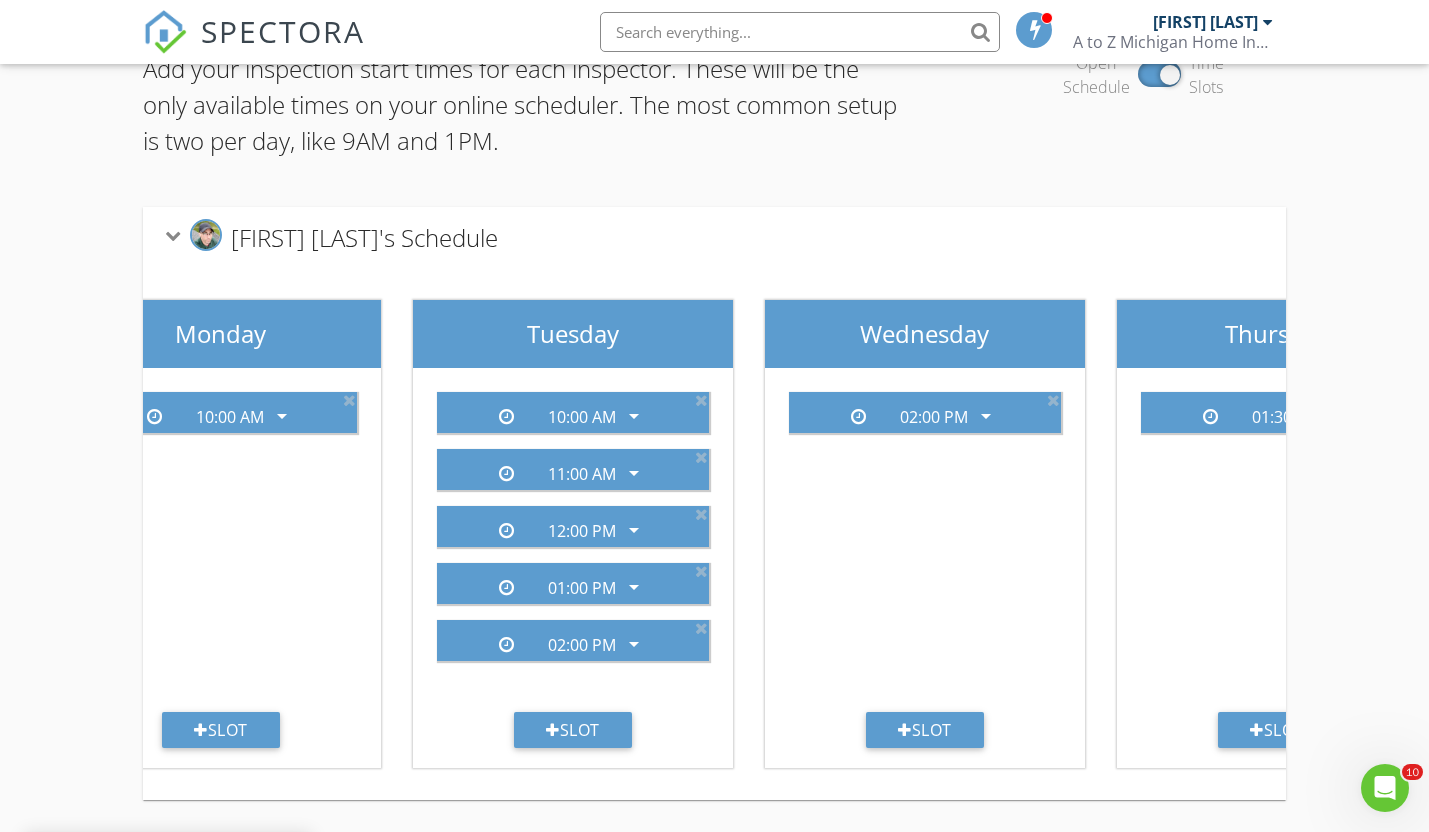 scroll, scrollTop: 0, scrollLeft: 464, axis: horizontal 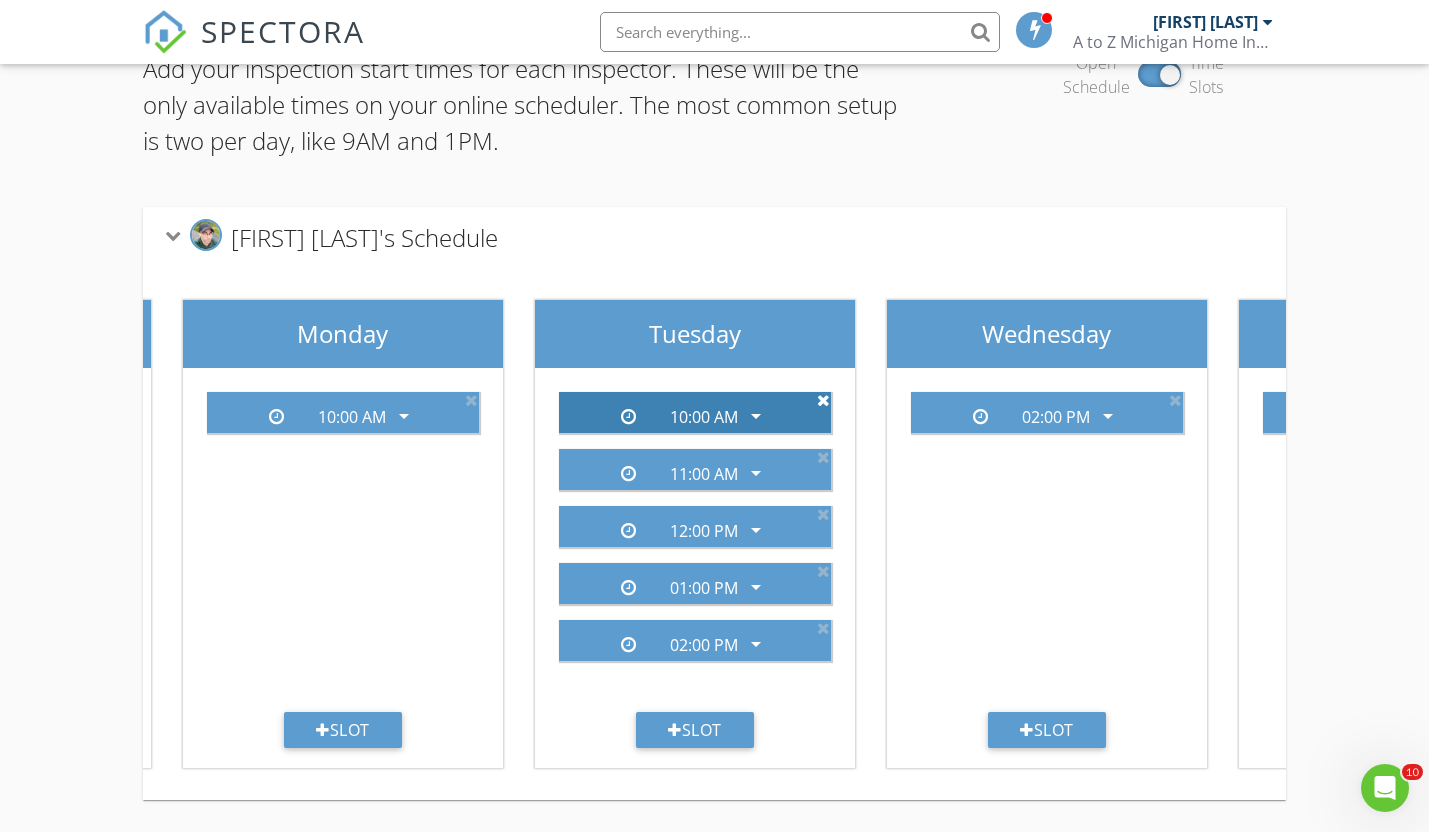 click at bounding box center (823, 400) 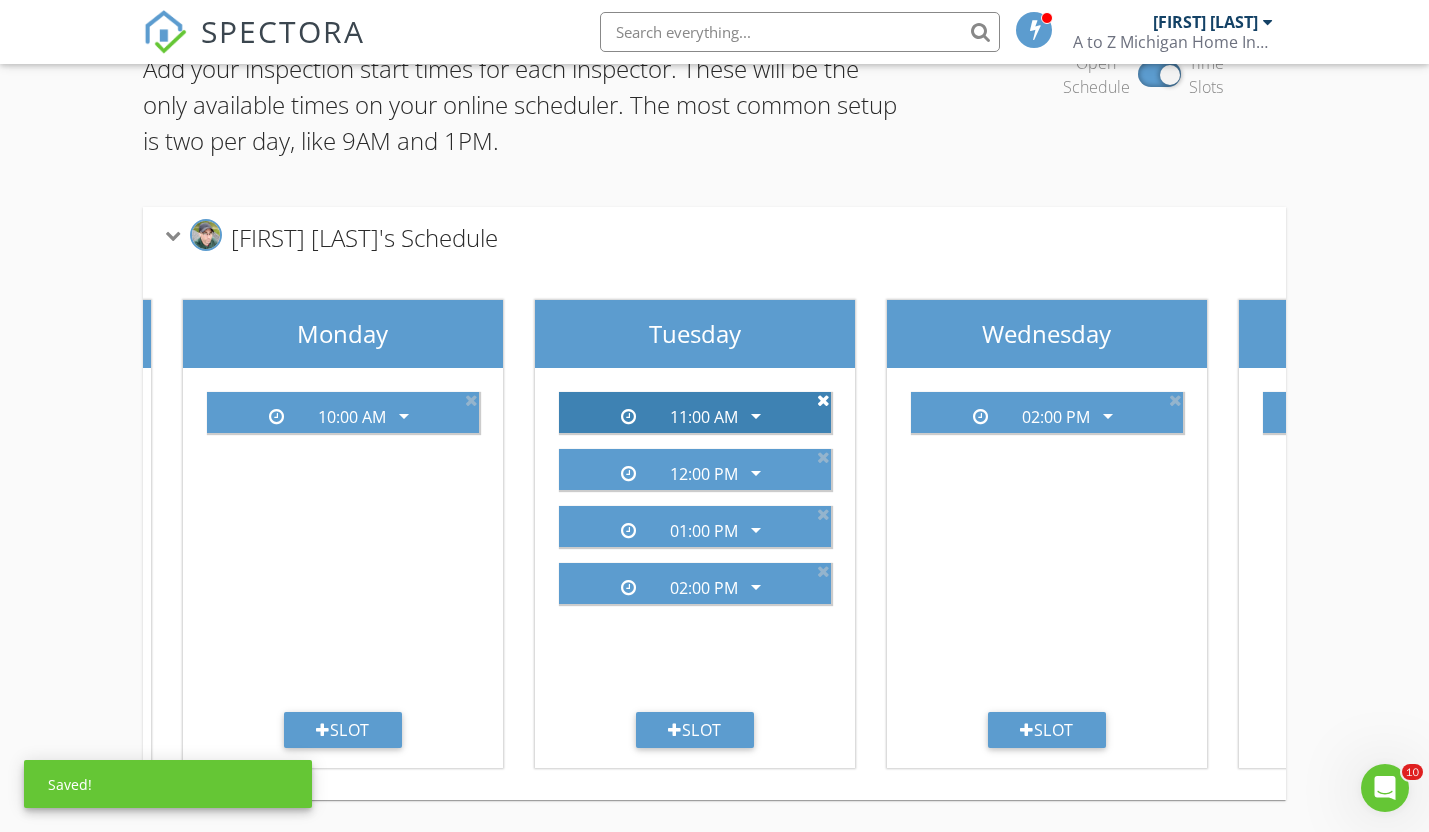 click at bounding box center [823, 400] 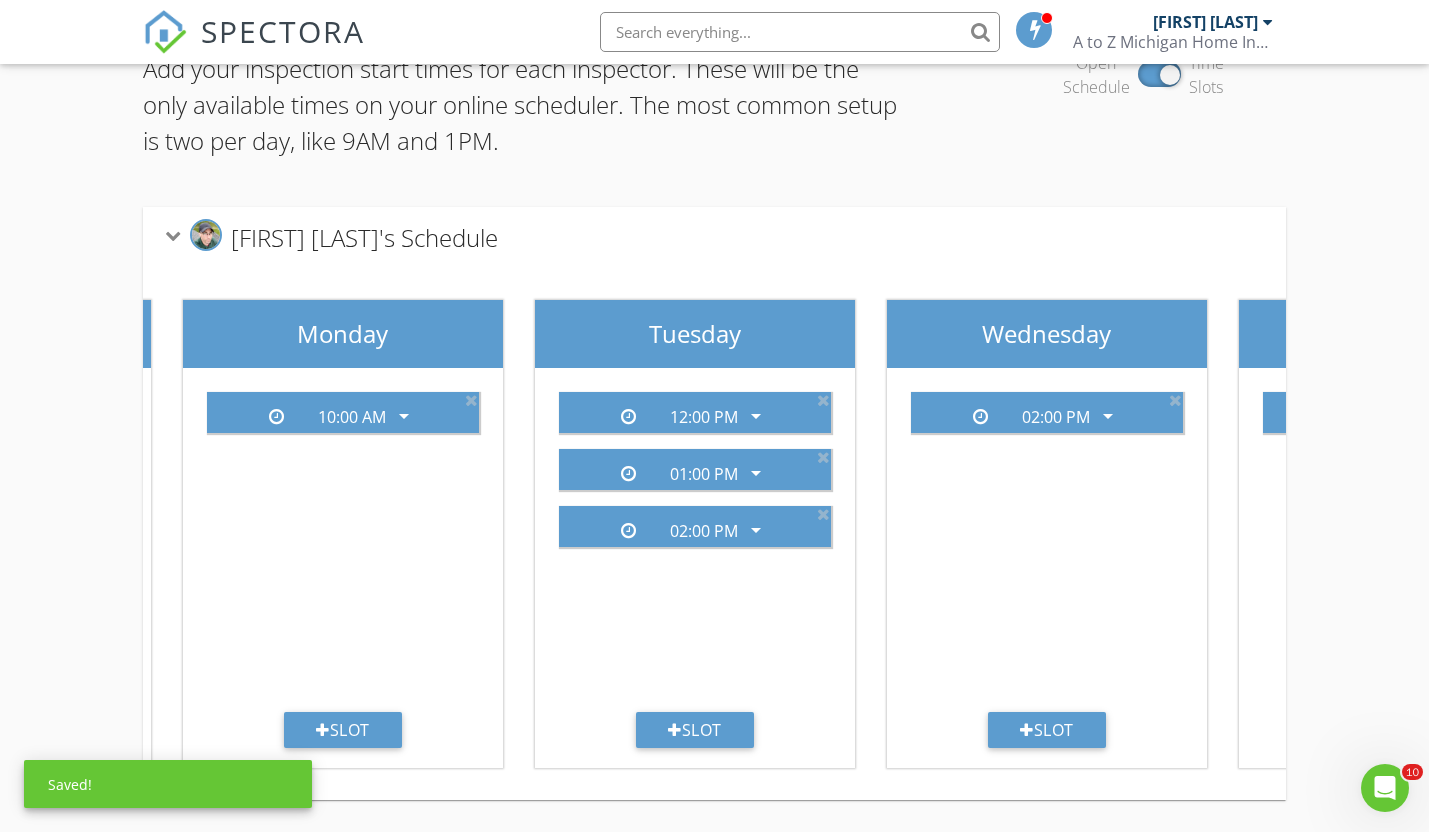 click at bounding box center [823, 400] 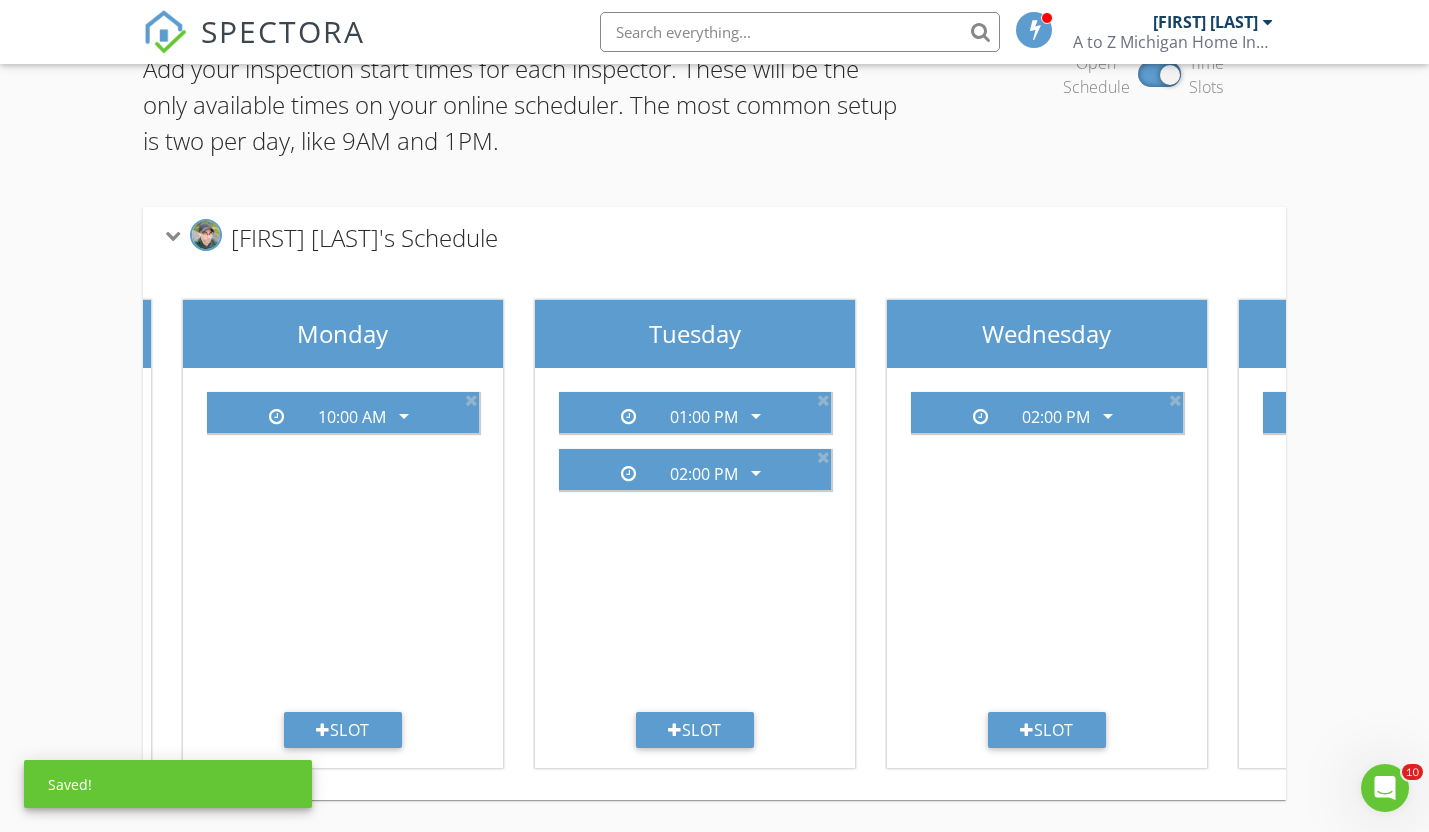 click at bounding box center (823, 400) 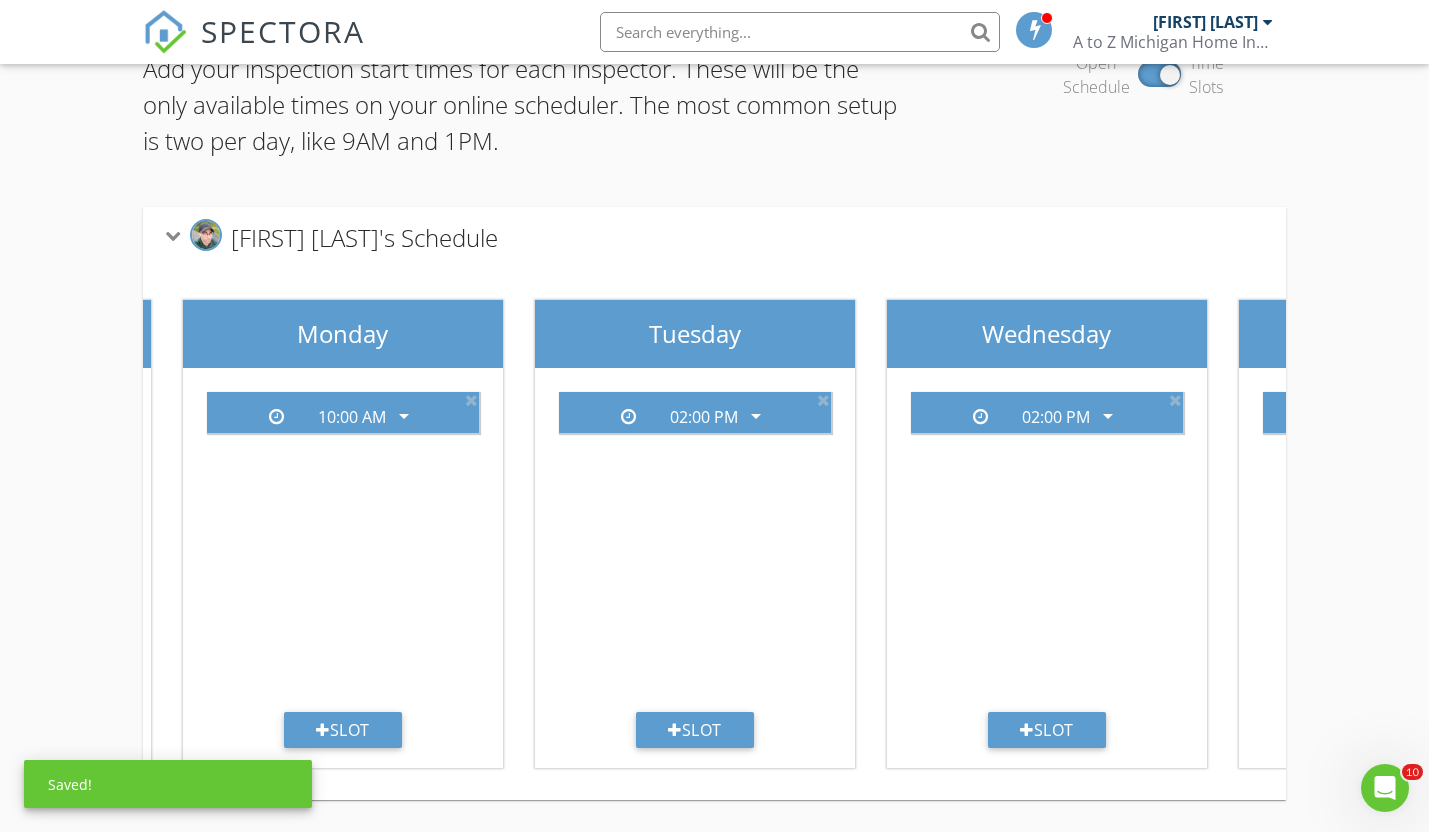 click at bounding box center (823, 400) 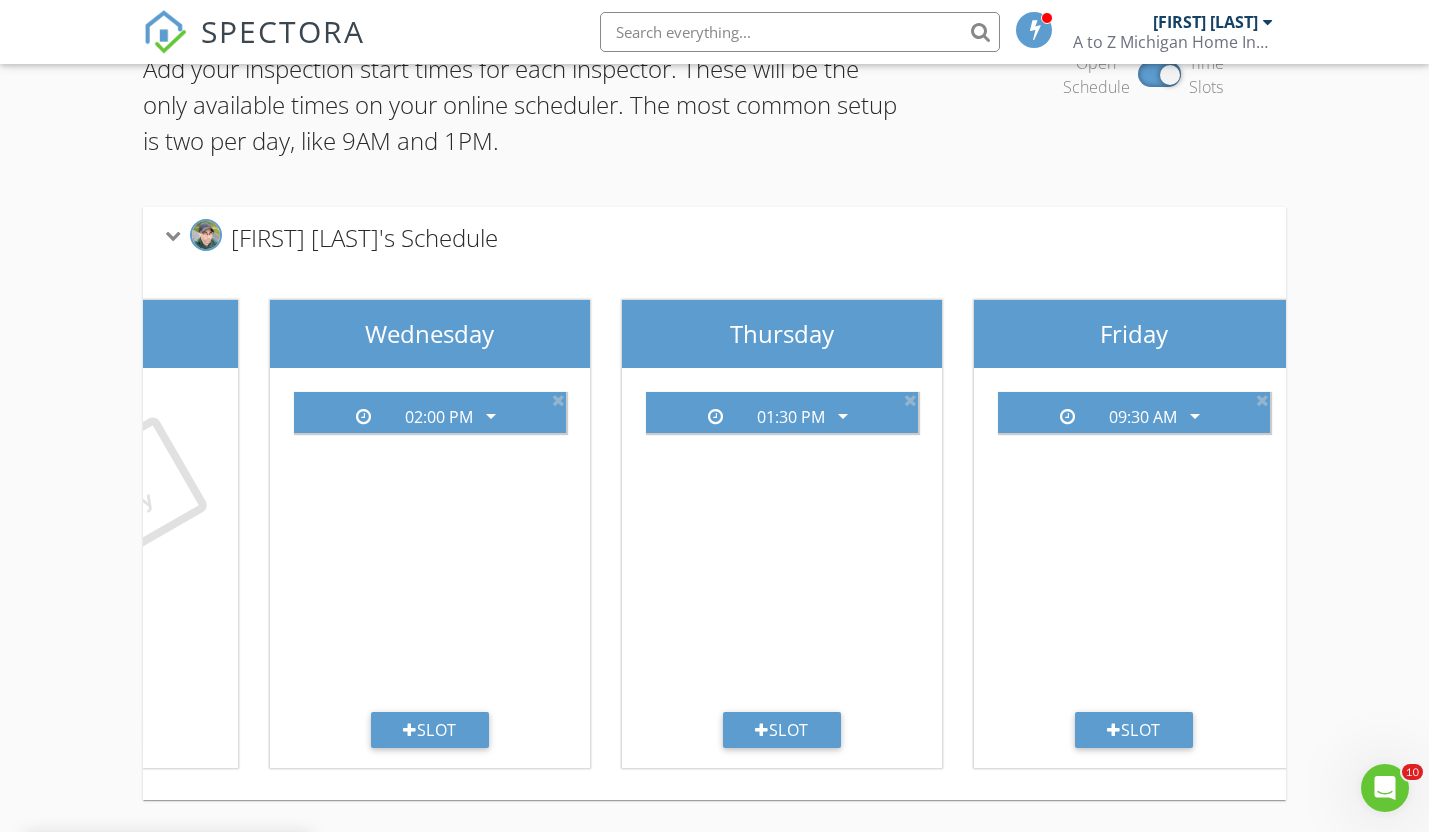 scroll, scrollTop: 0, scrollLeft: 1321, axis: horizontal 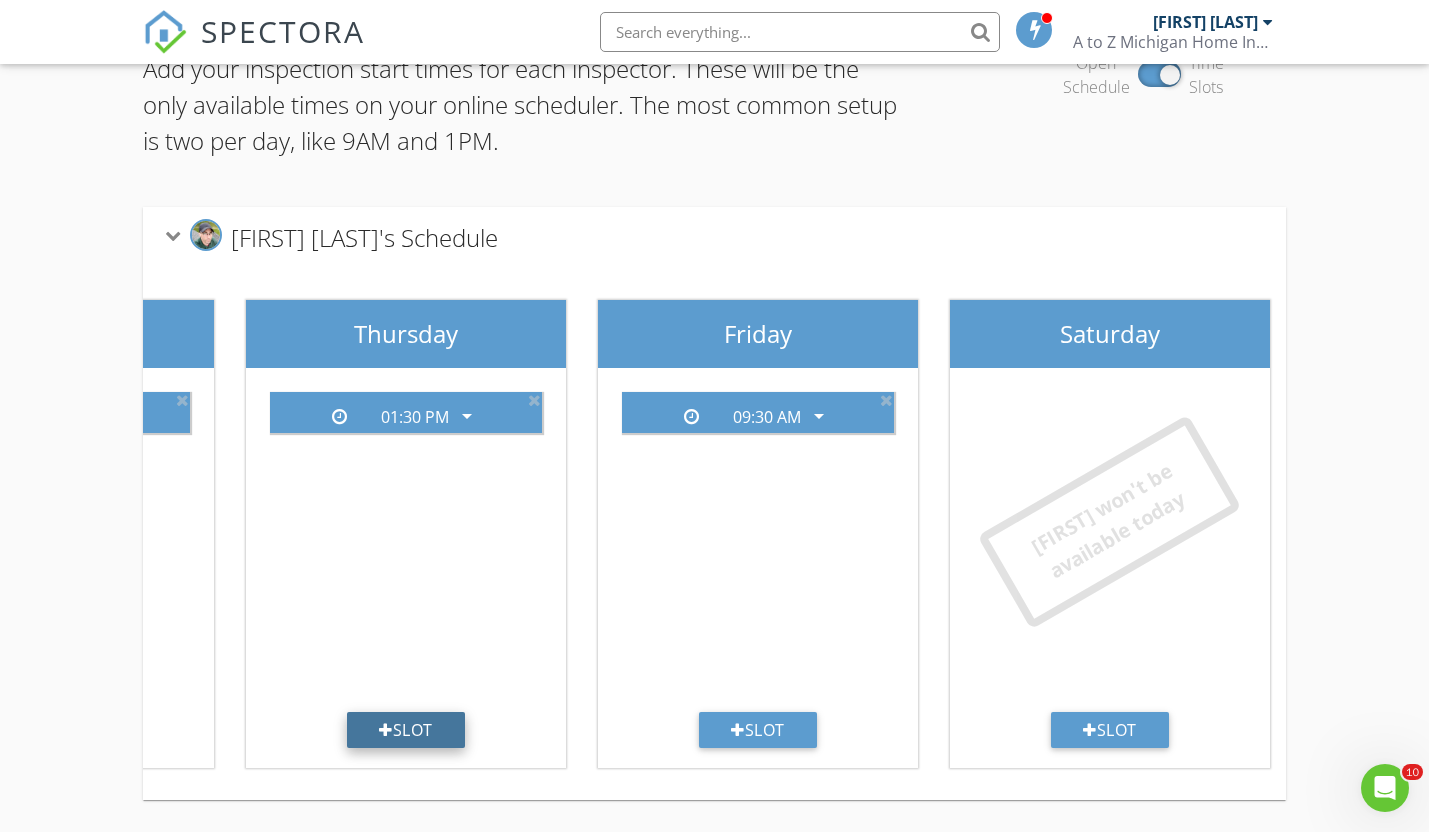 click on "Slot" at bounding box center (406, 730) 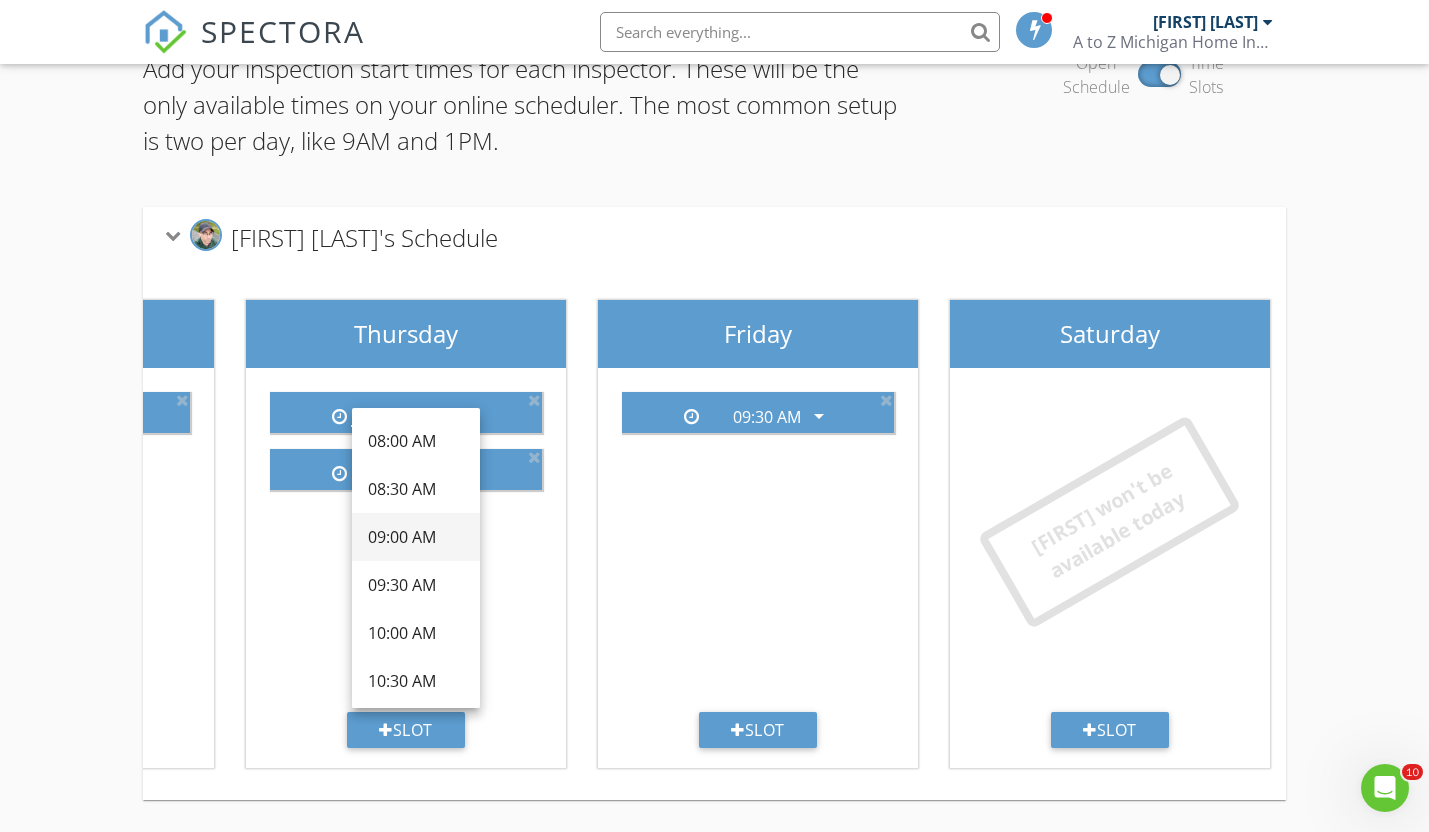 scroll, scrollTop: 200, scrollLeft: 0, axis: vertical 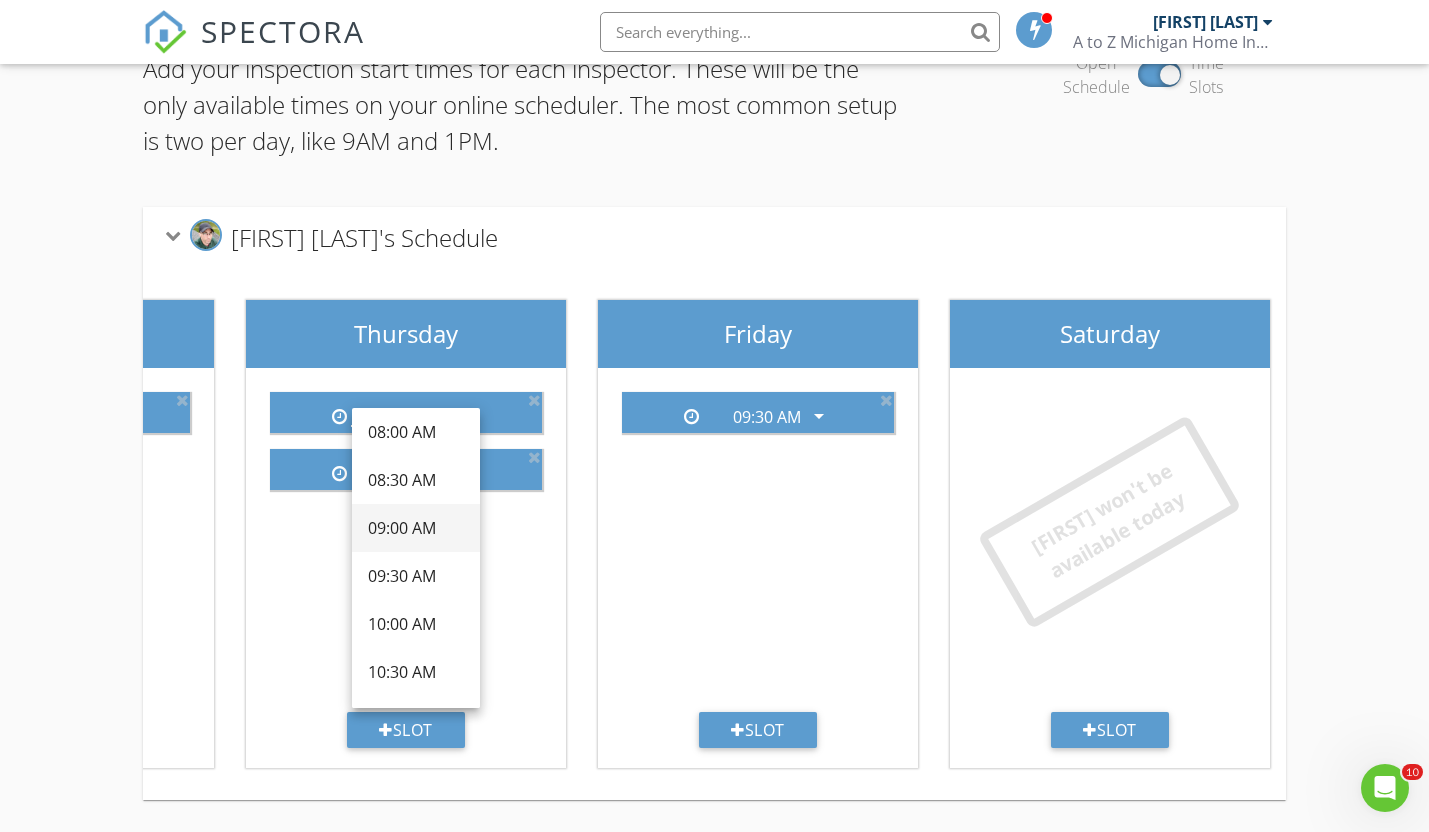 click on "10:00 AM" at bounding box center (416, 624) 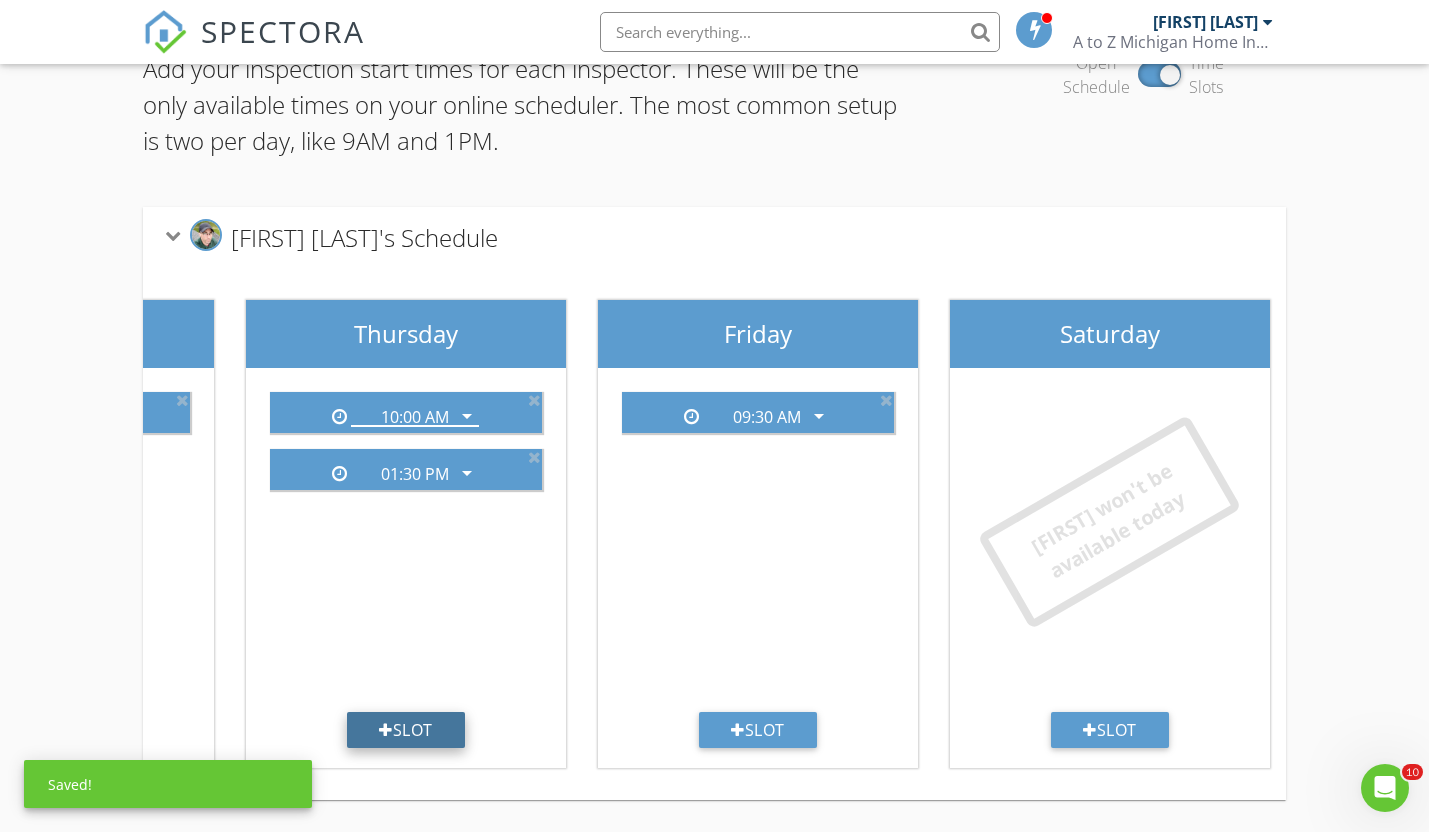 click on "Slot" at bounding box center (406, 730) 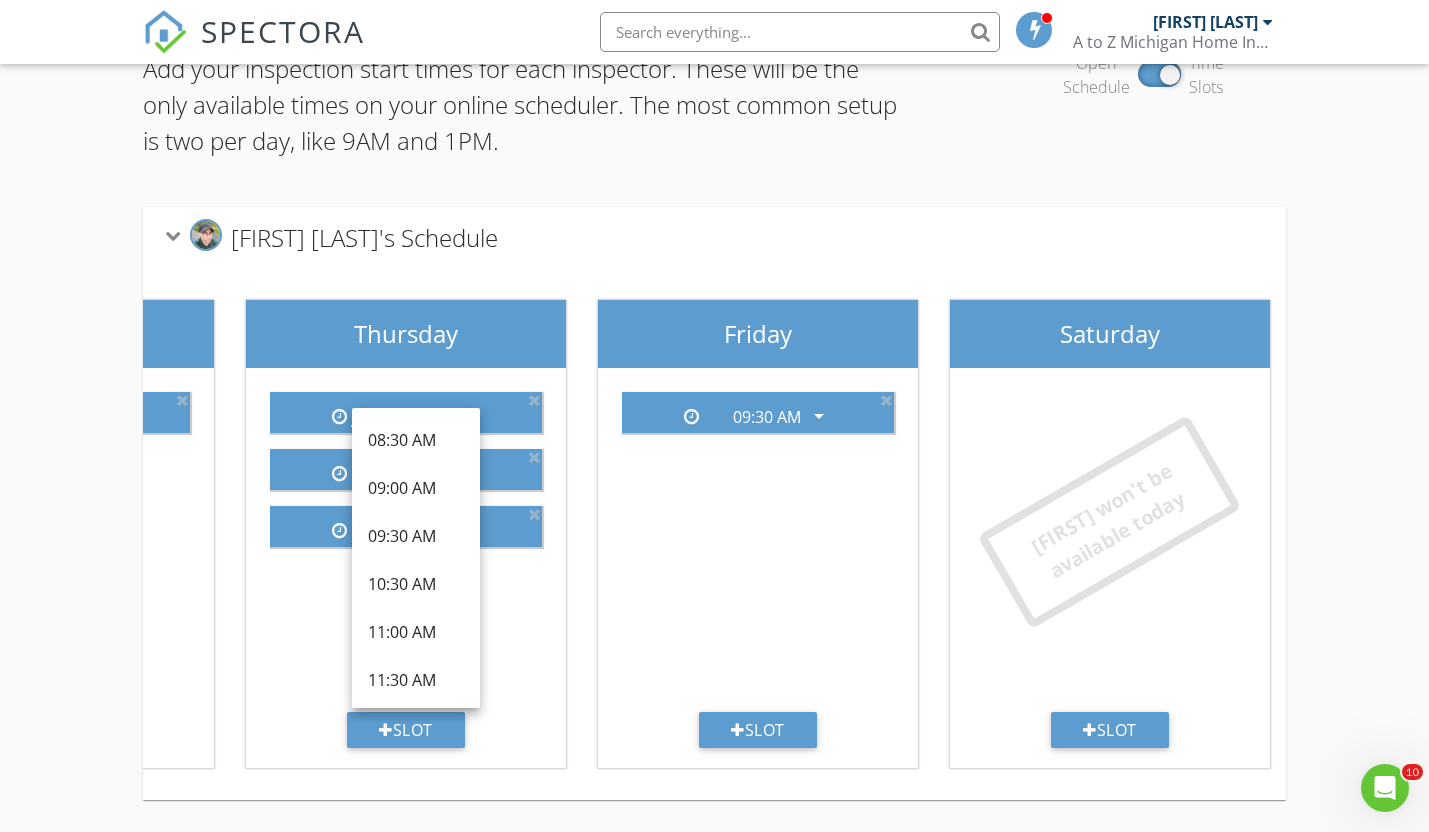 scroll, scrollTop: 267, scrollLeft: 0, axis: vertical 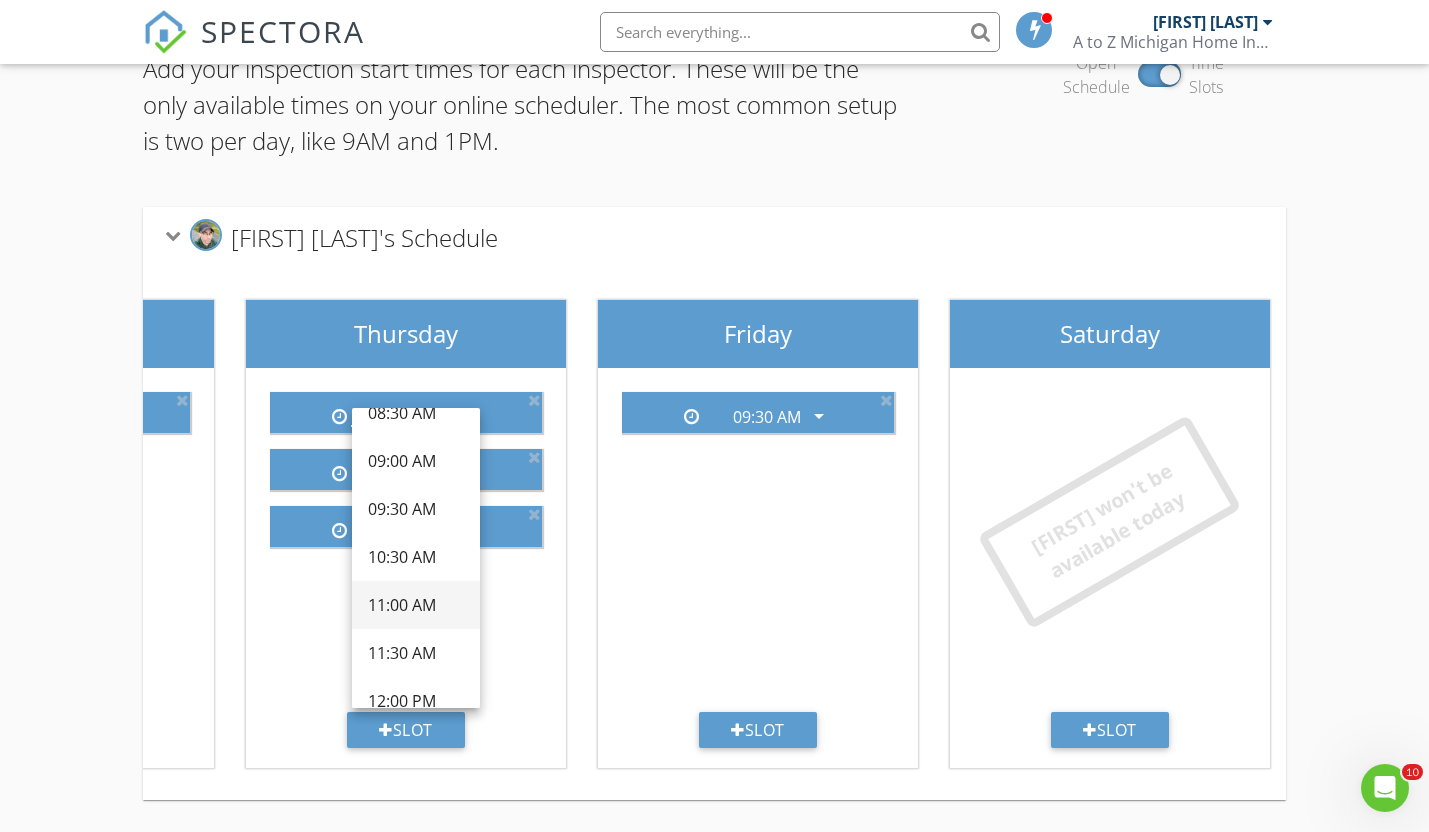 click on "11:00 AM" at bounding box center (416, 605) 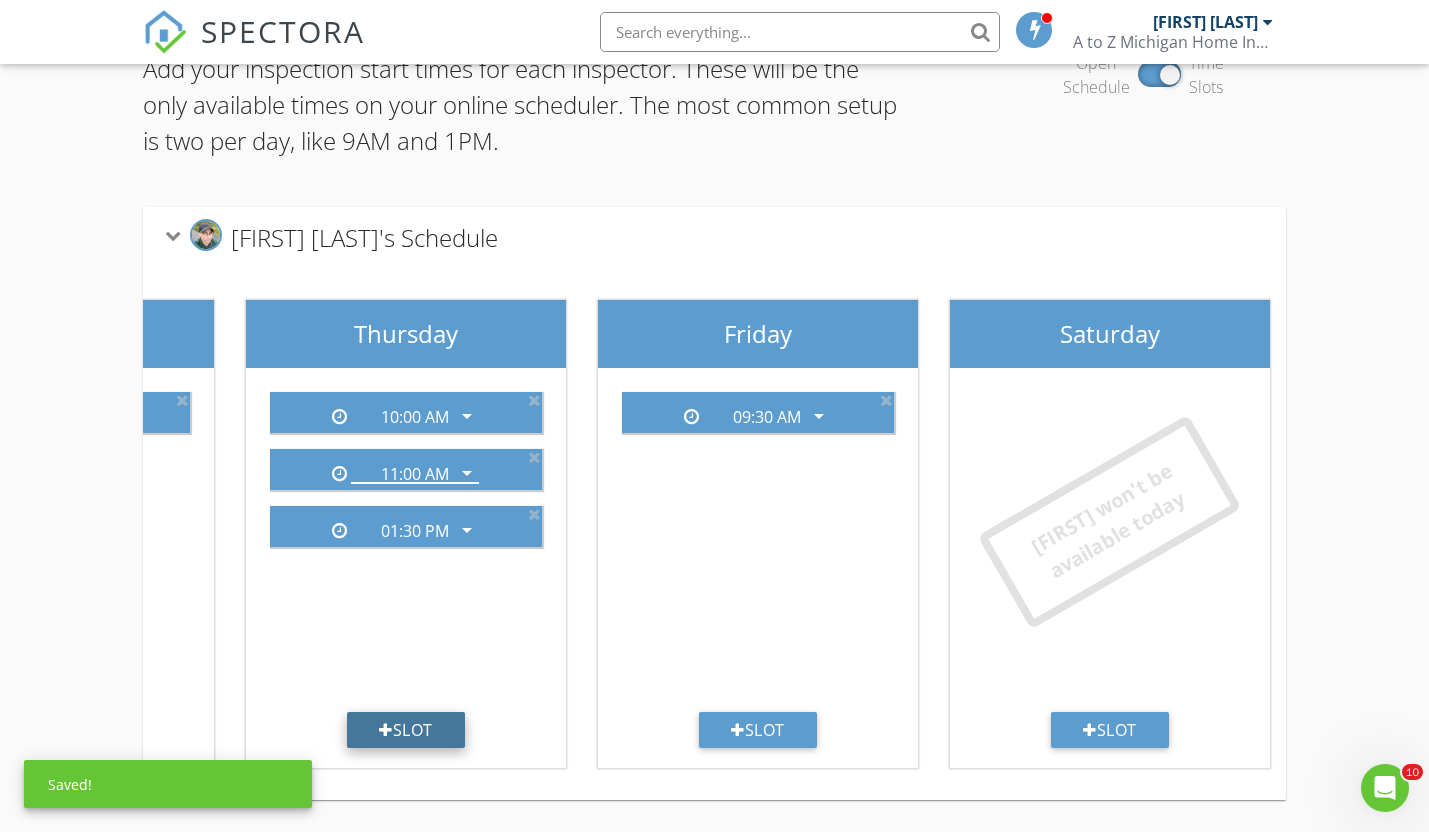click on "Slot" at bounding box center (406, 730) 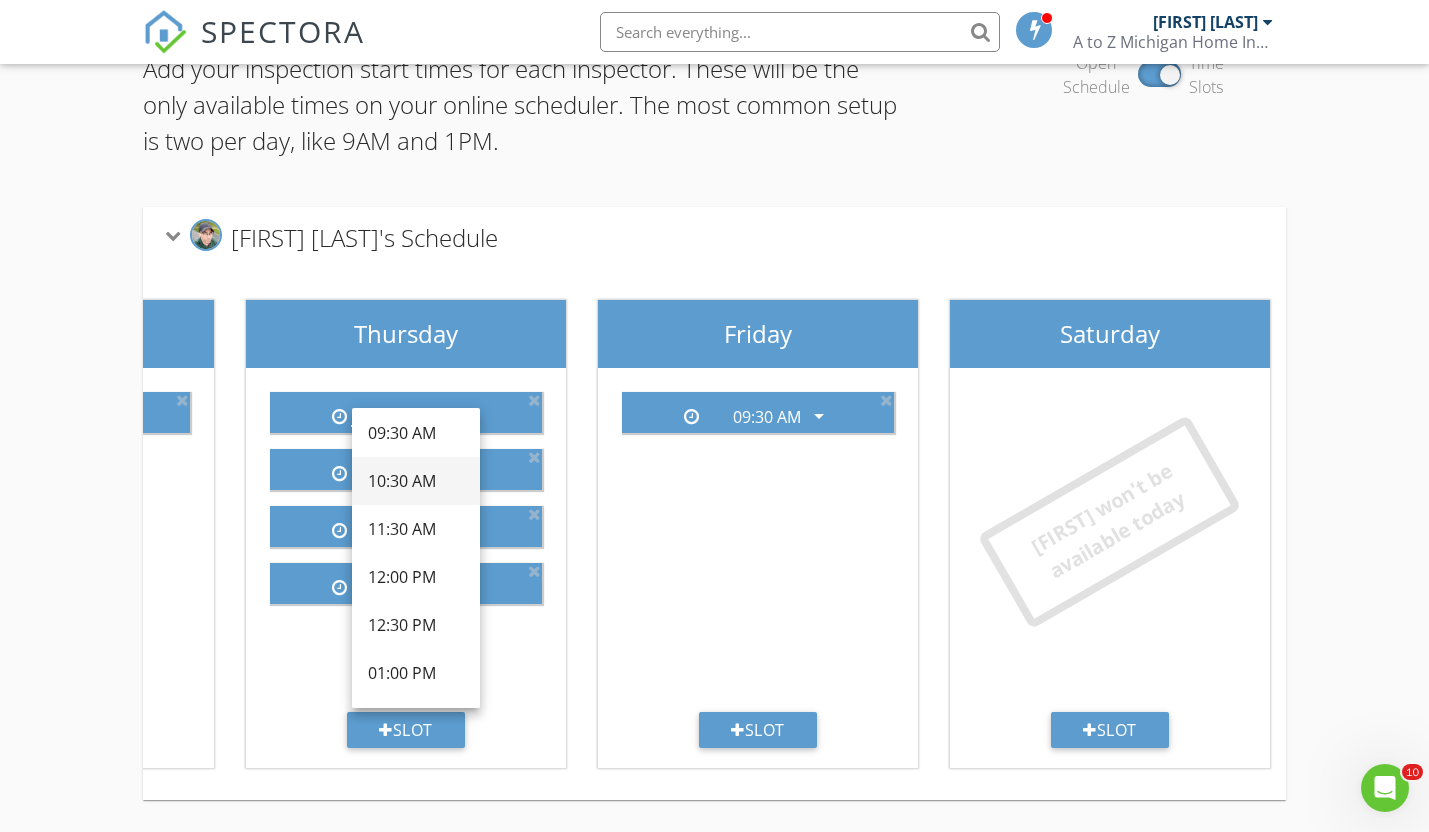 scroll, scrollTop: 433, scrollLeft: 0, axis: vertical 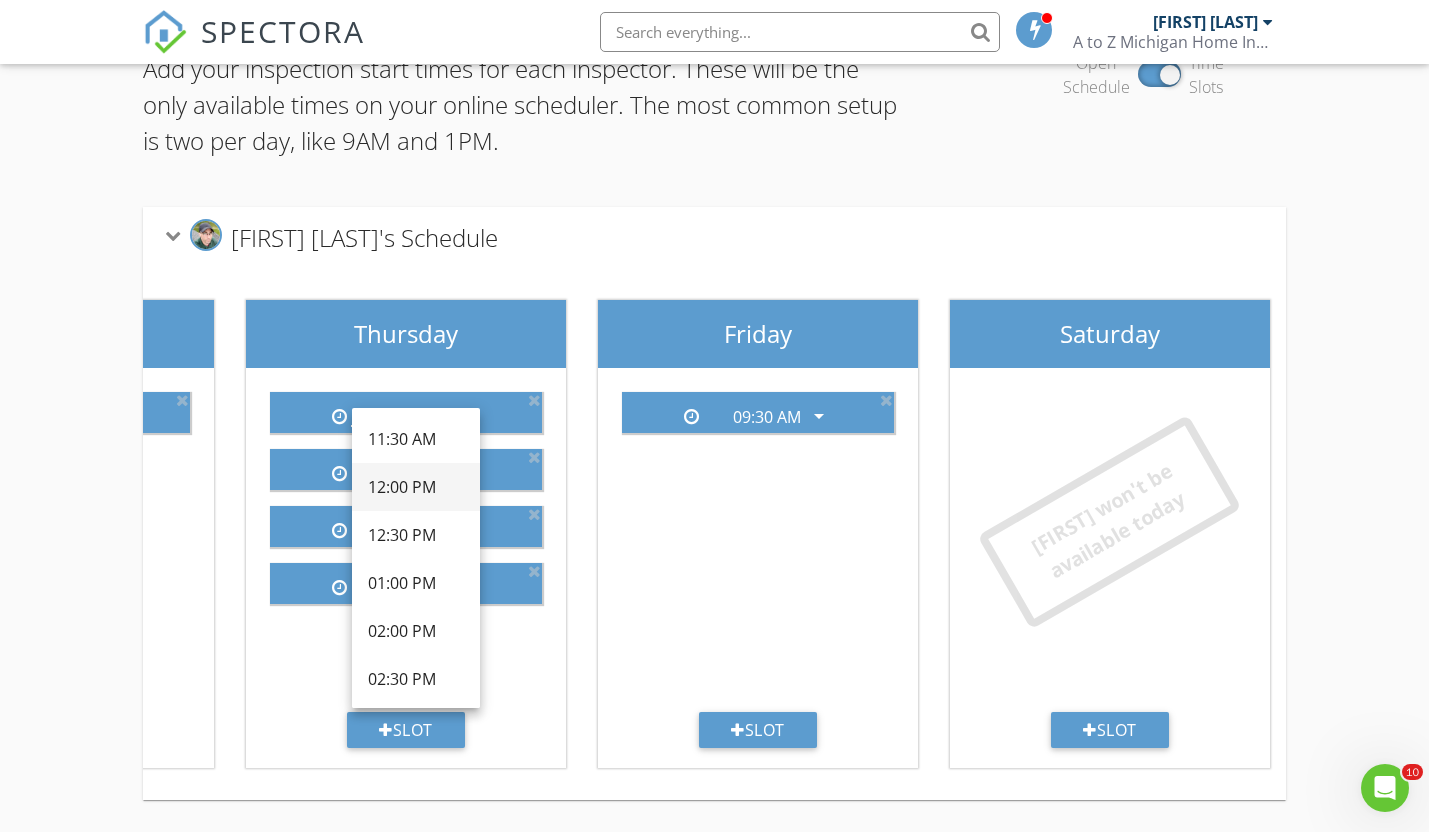click on "12:00 PM" at bounding box center (416, 487) 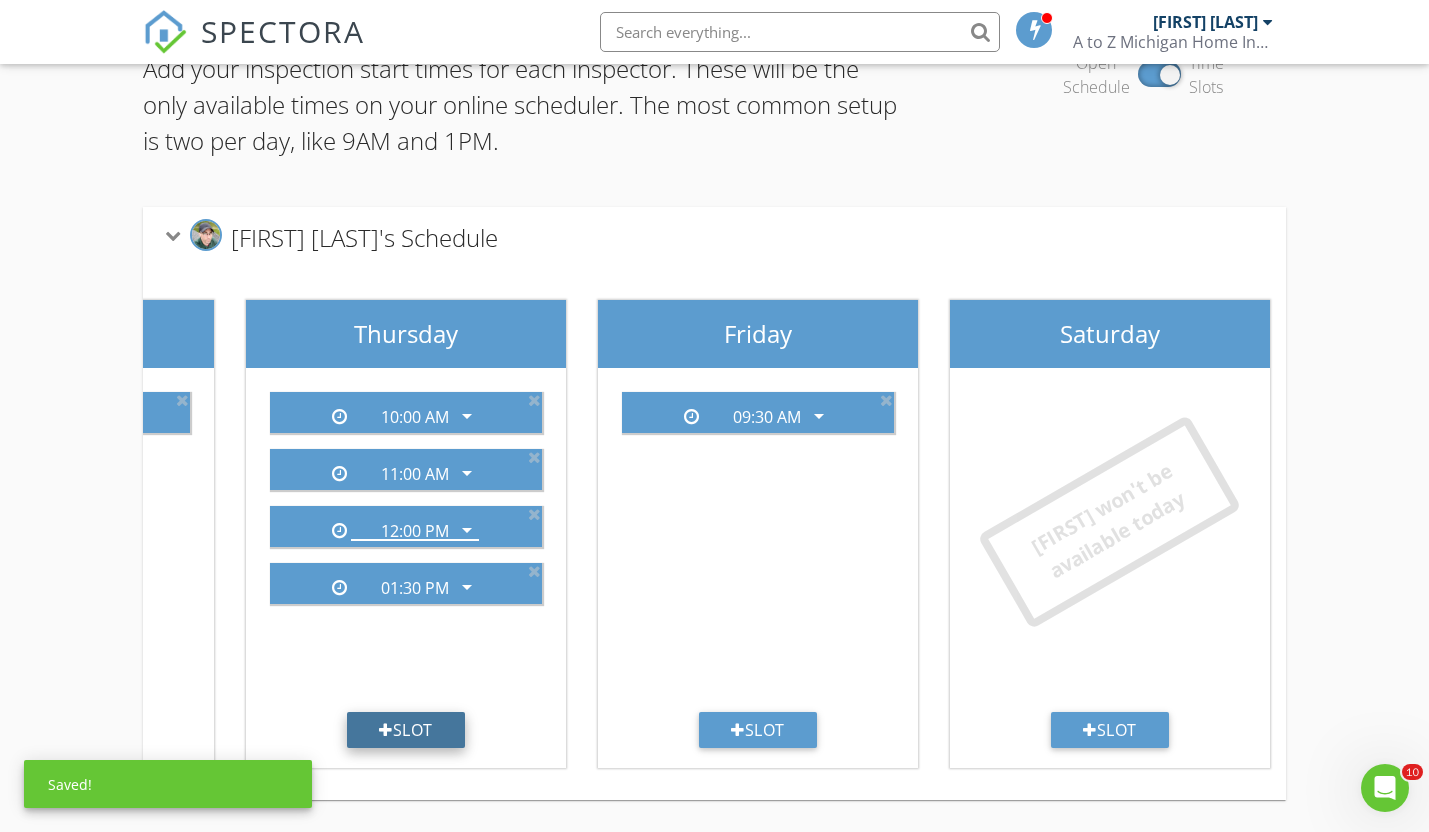 click on "Slot" at bounding box center (406, 730) 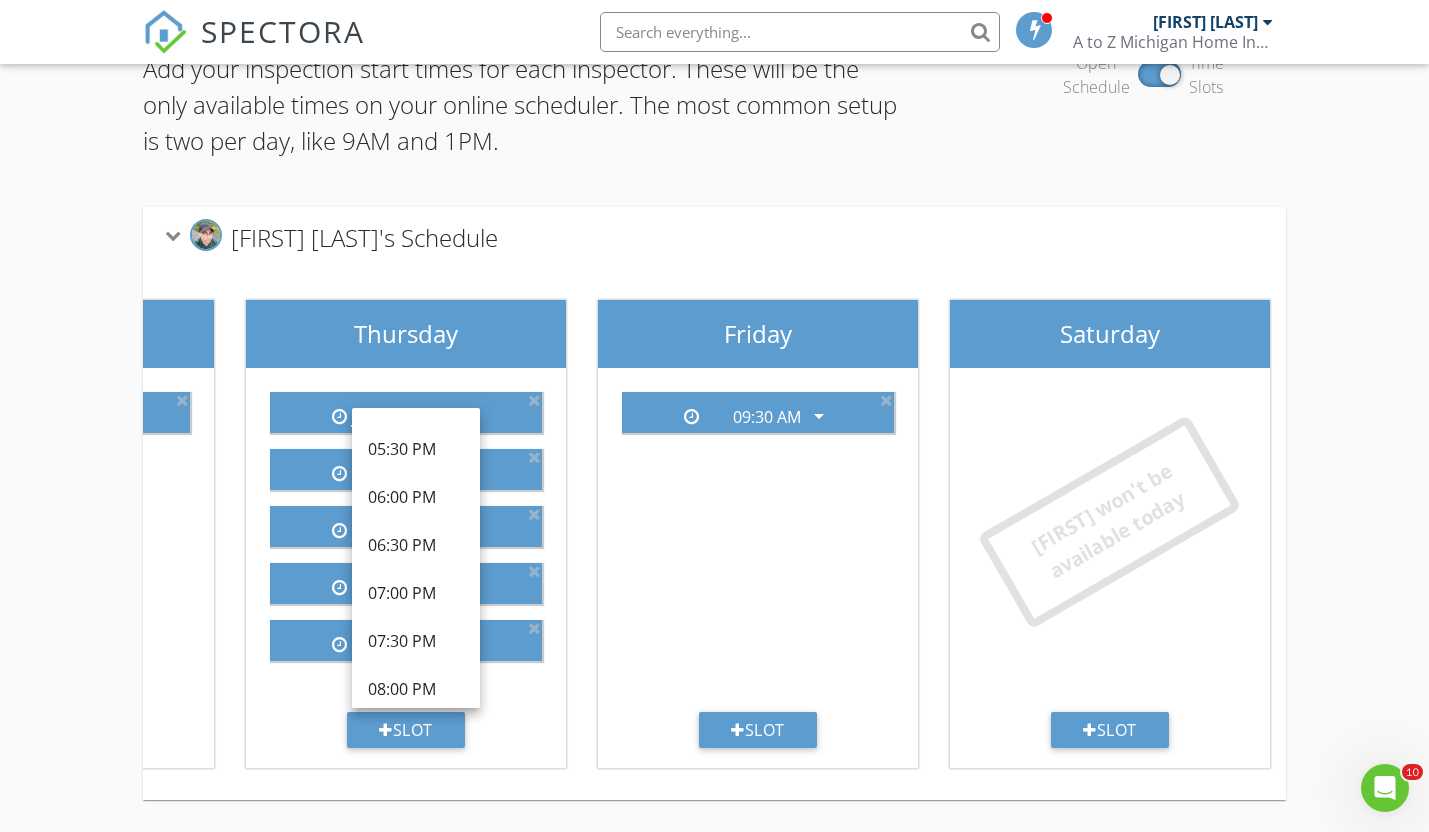 scroll, scrollTop: 885, scrollLeft: 0, axis: vertical 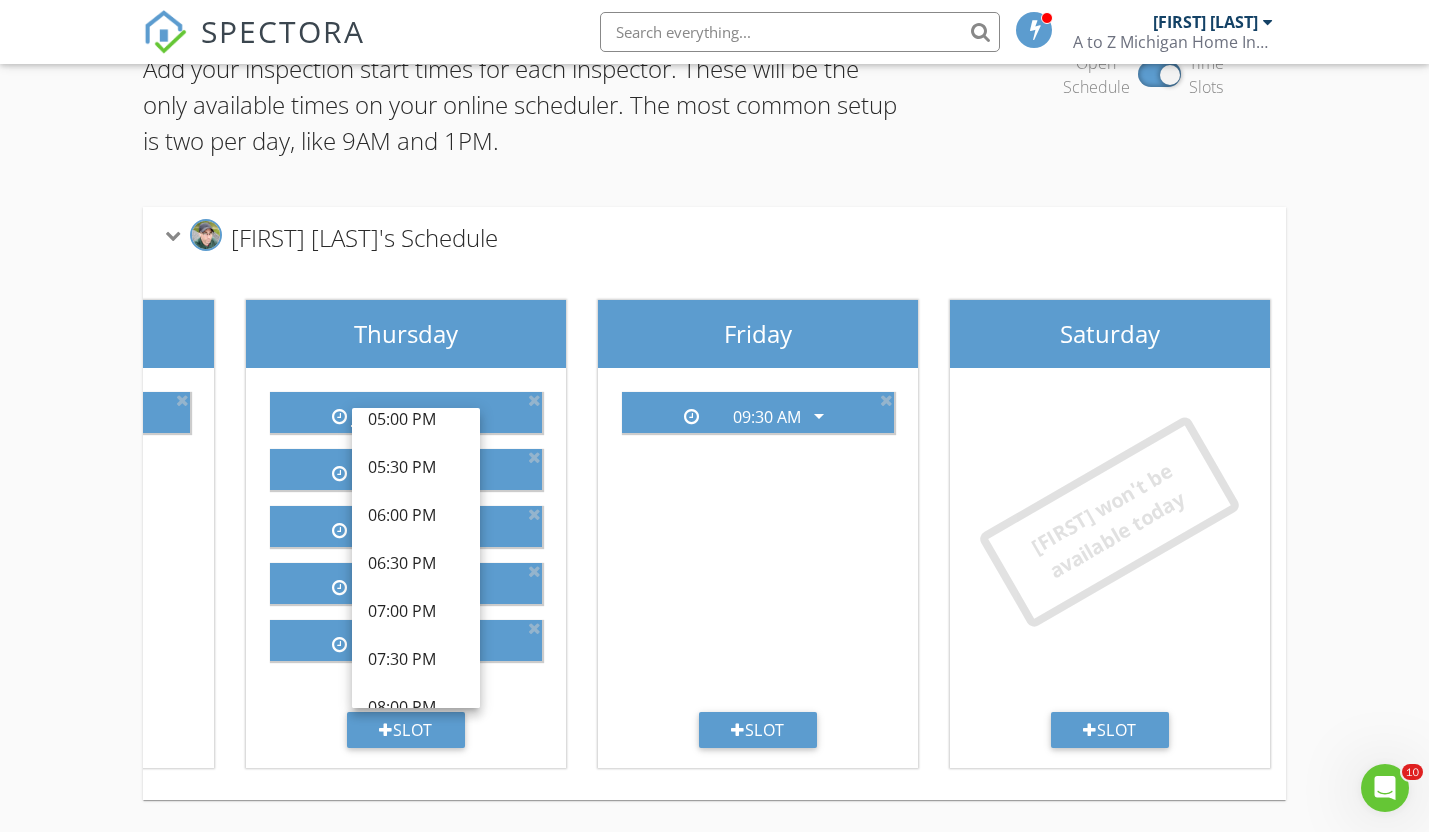 click on "06:00 AM arrow_drop_down       10:00 AM arrow_drop_down       11:00 AM arrow_drop_down       12:00 PM arrow_drop_down       01:30 PM arrow_drop_down
Slot" at bounding box center [406, 568] 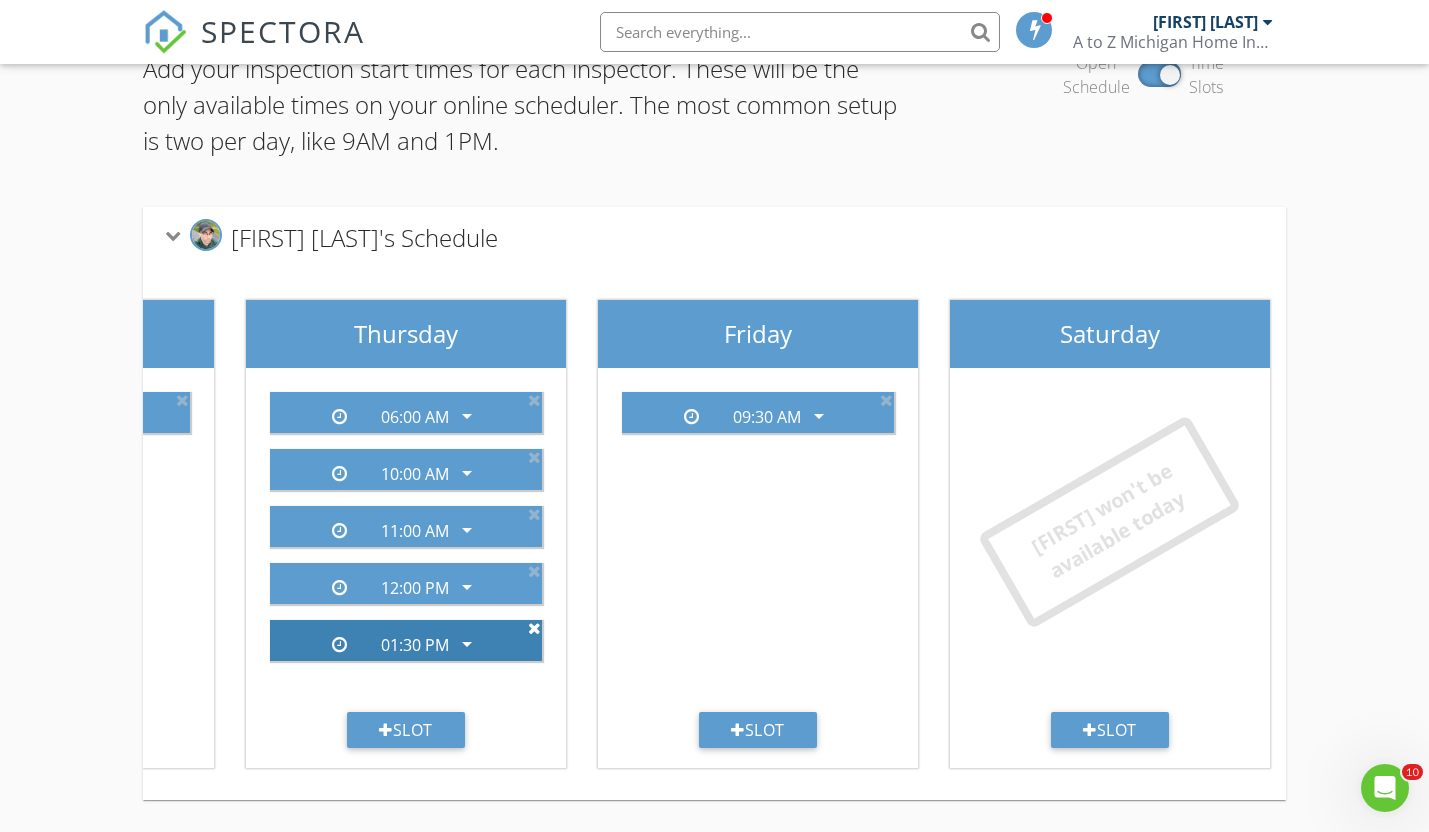 click at bounding box center [534, 628] 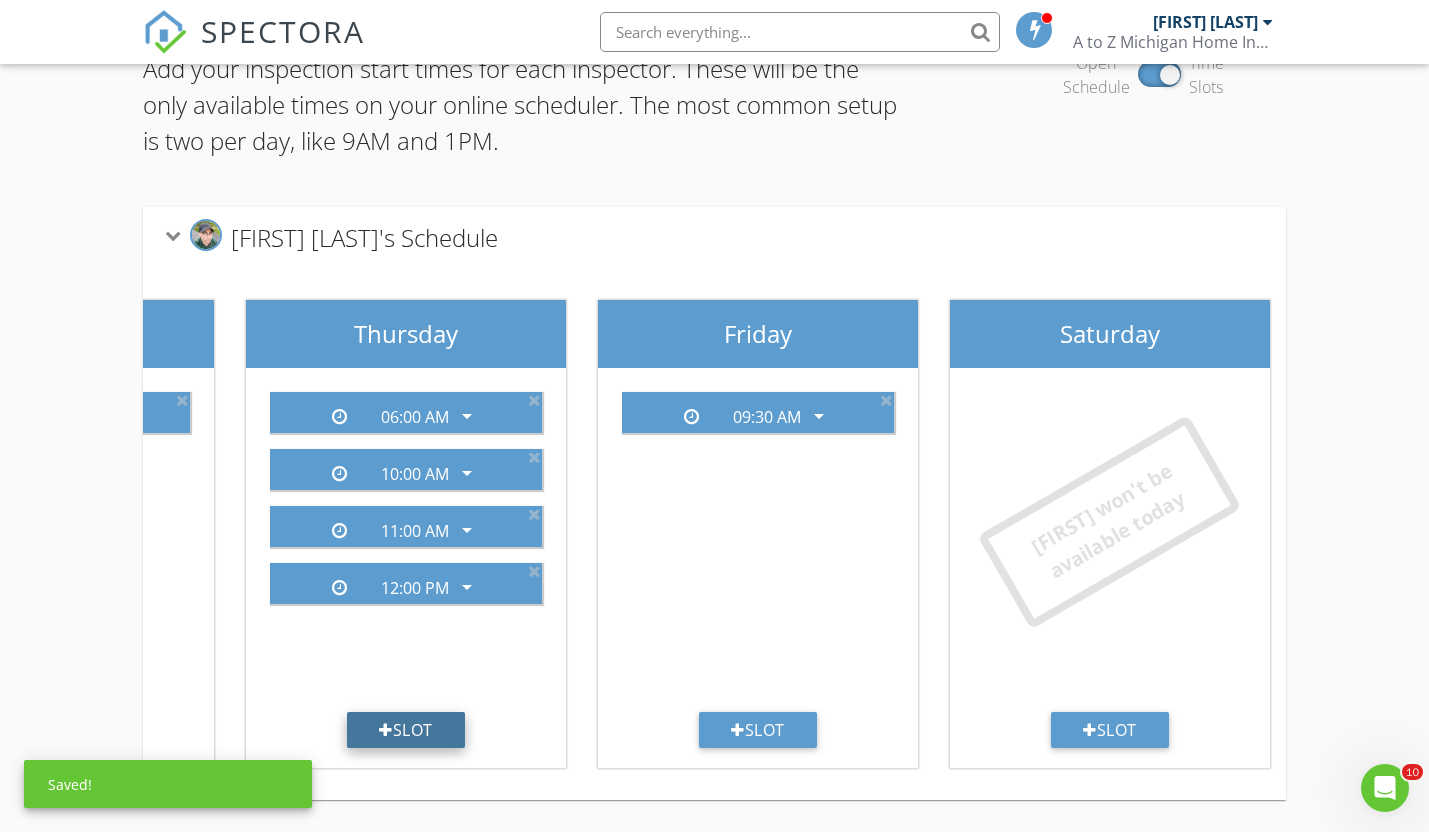 click on "Slot" at bounding box center (406, 730) 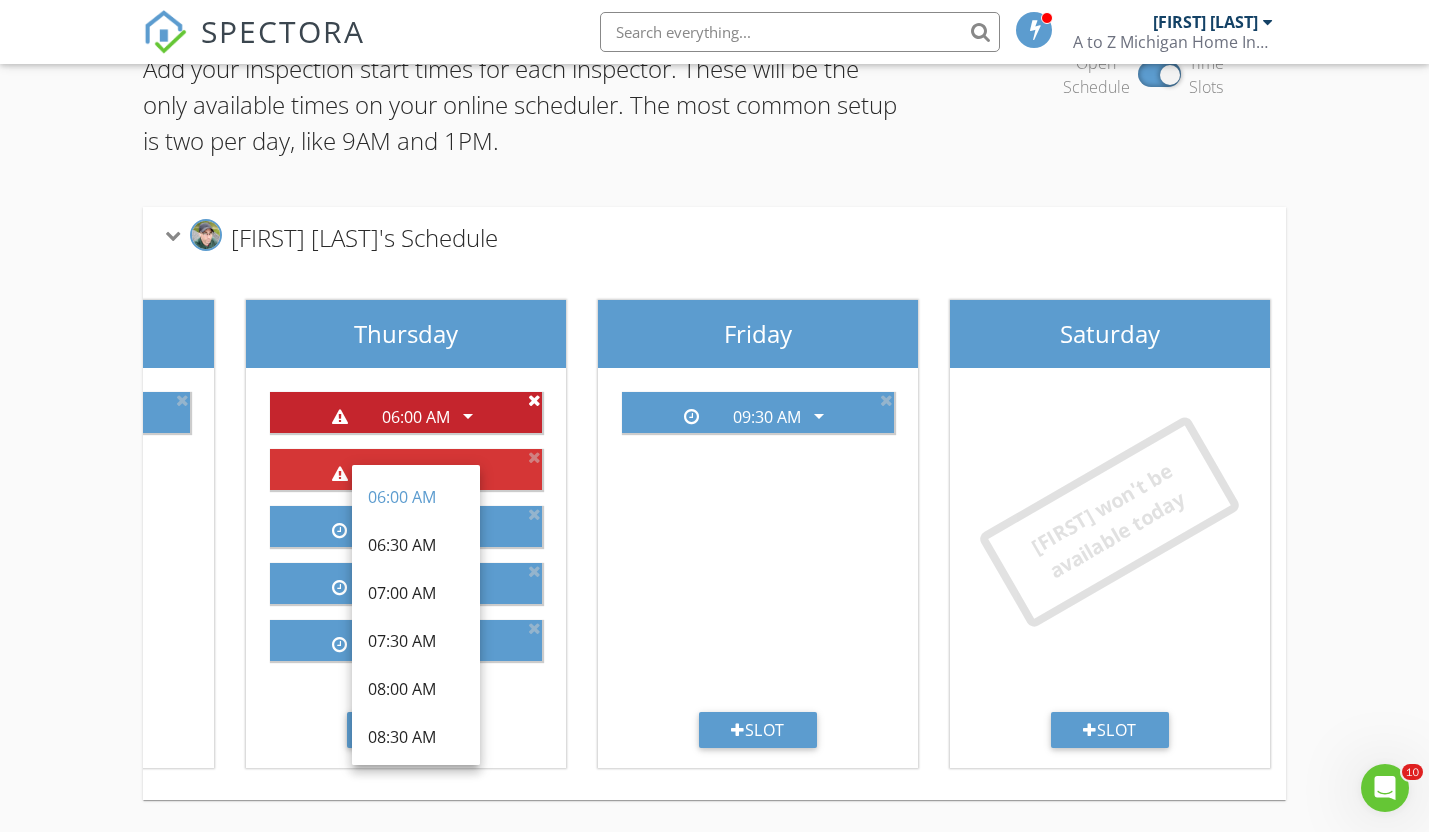 click at bounding box center [534, 400] 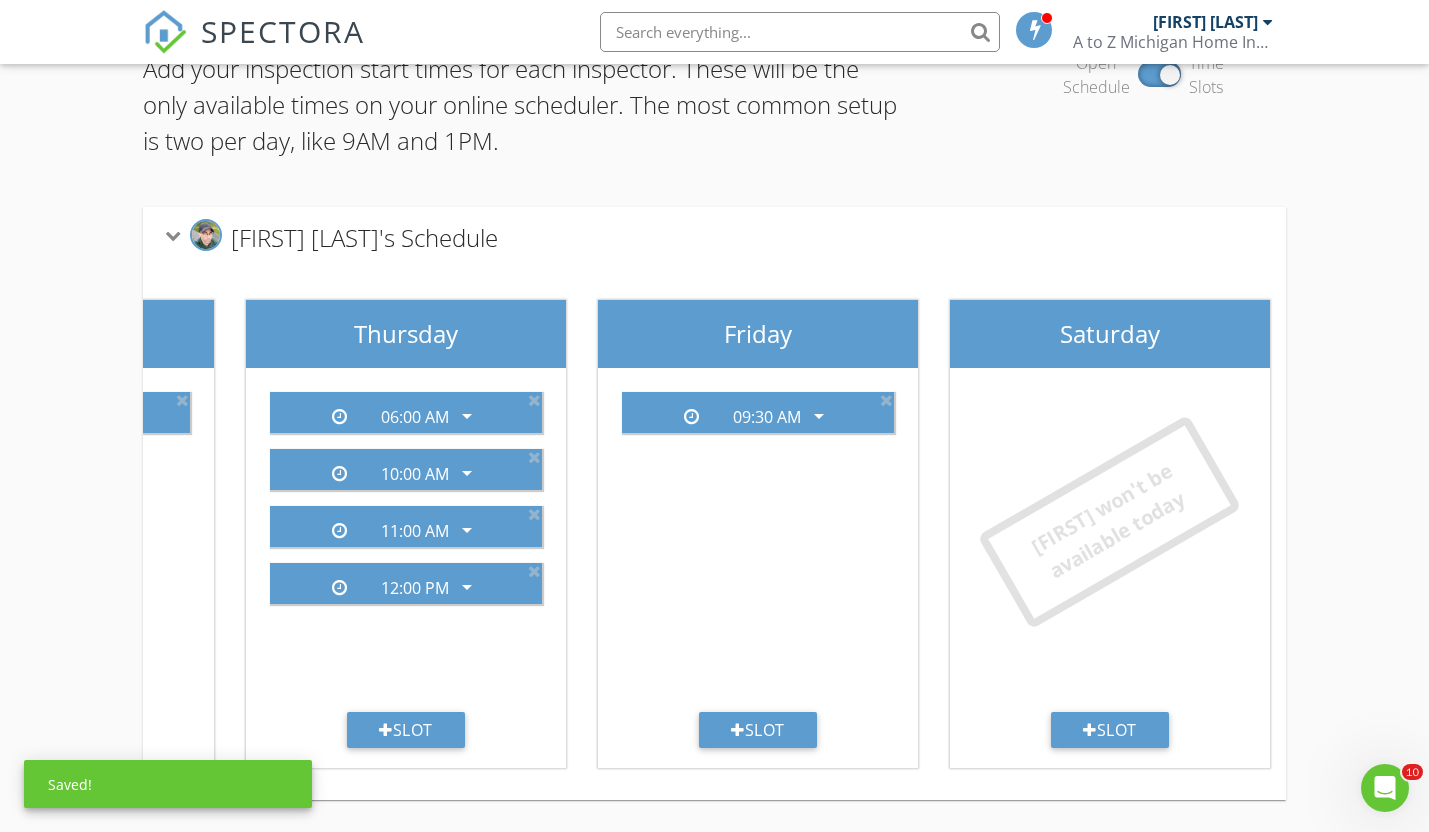 click at bounding box center (534, 400) 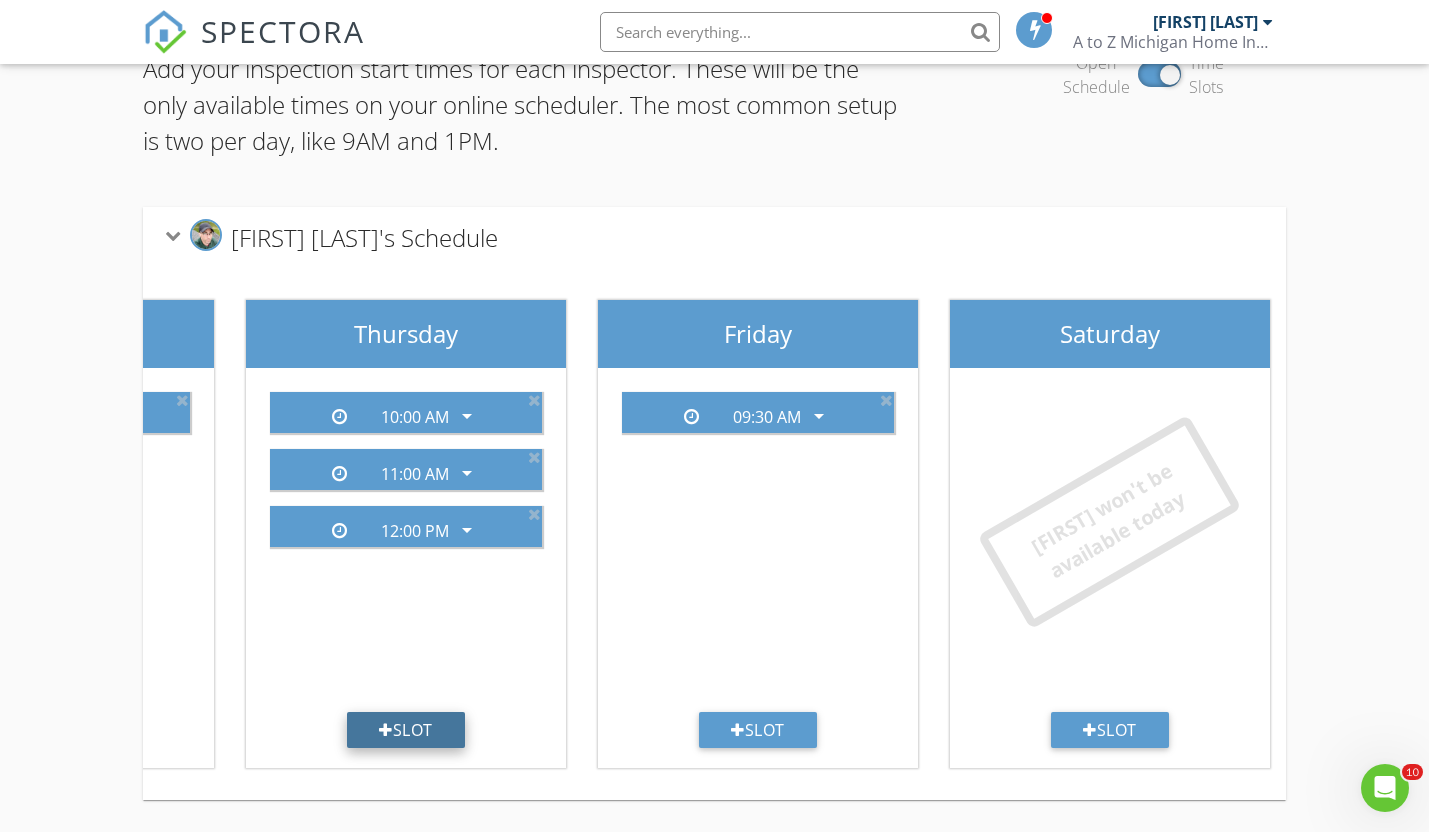 click on "Slot" at bounding box center [406, 730] 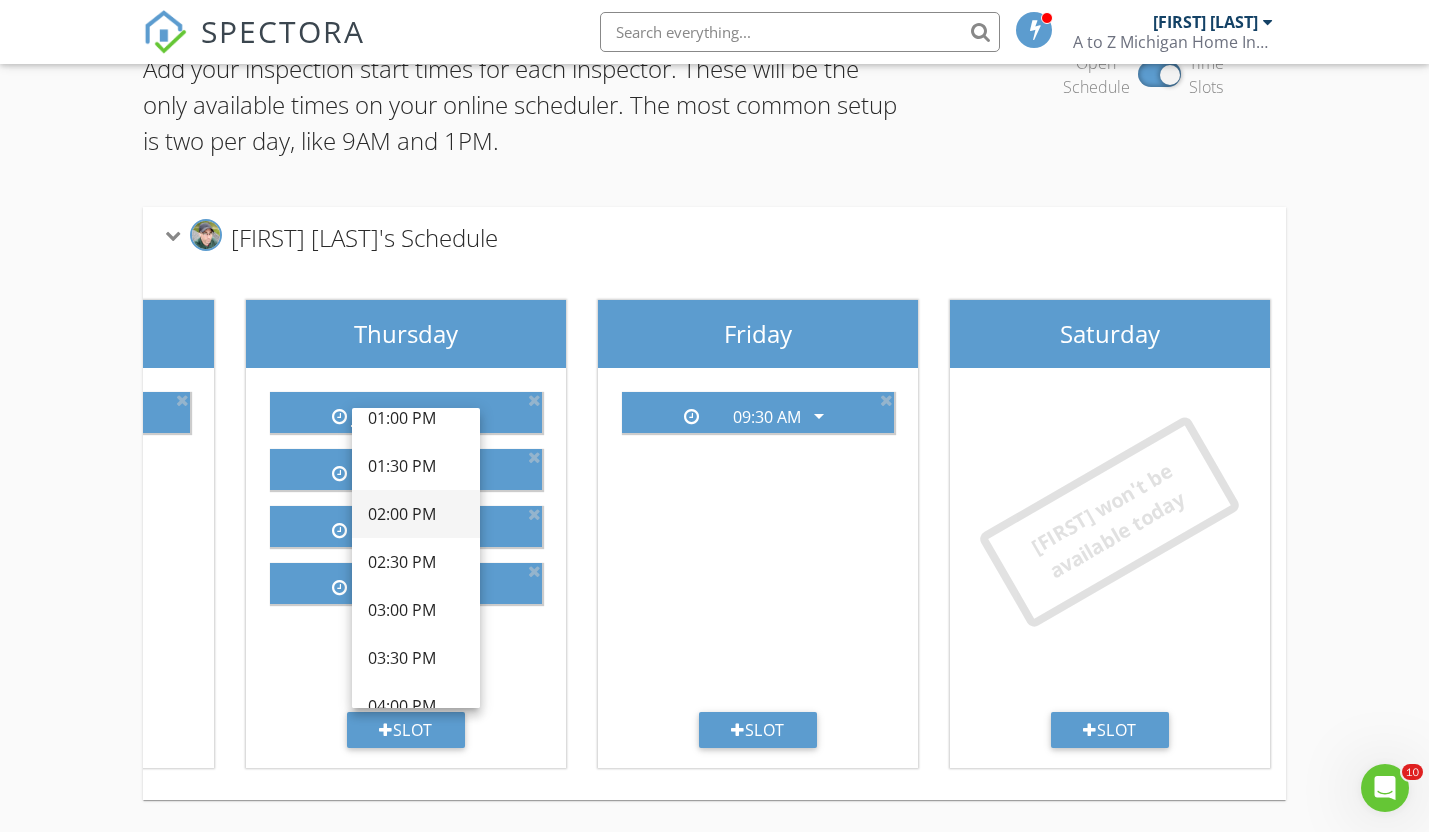 scroll, scrollTop: 533, scrollLeft: 0, axis: vertical 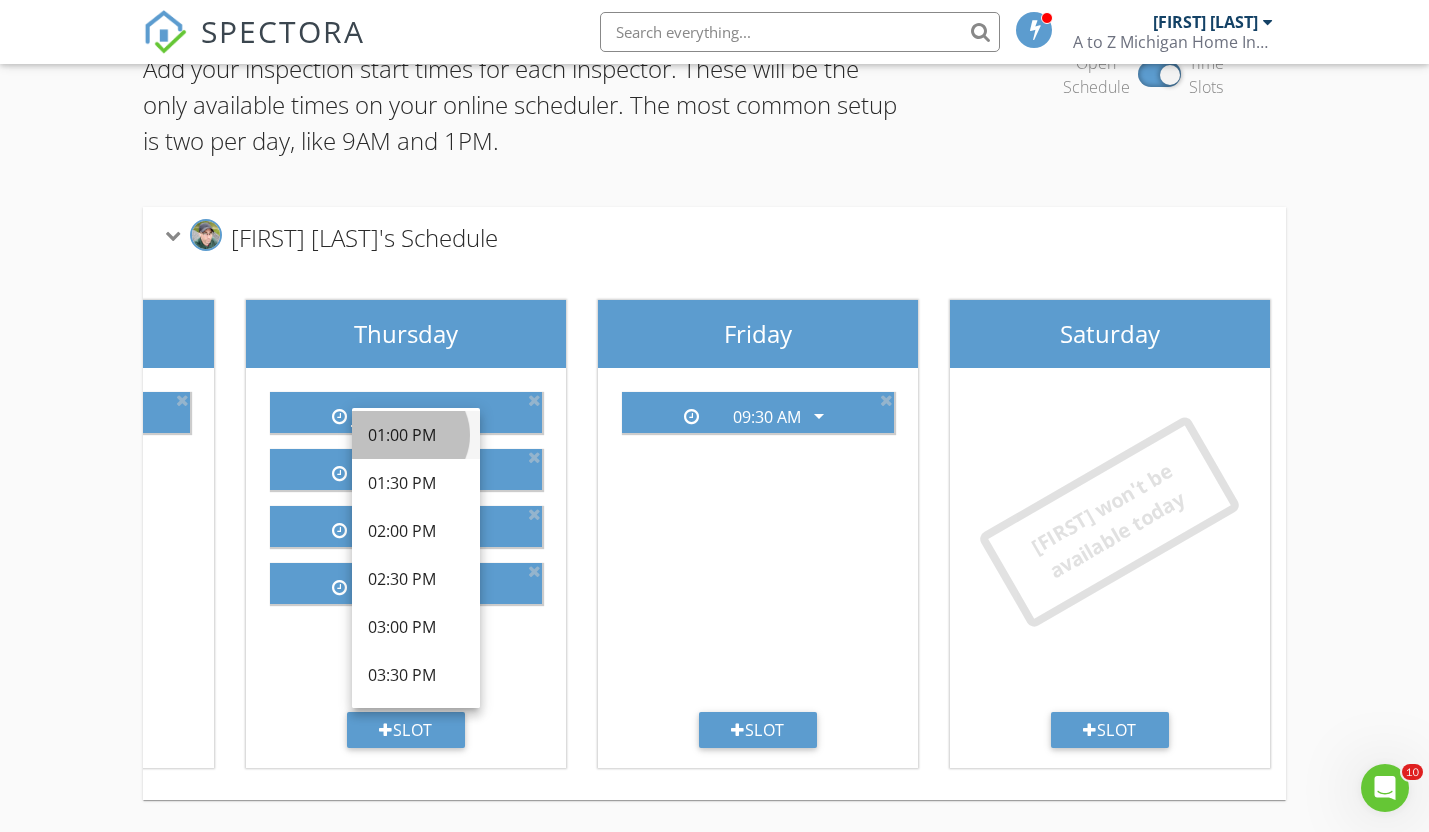 click on "01:00 PM" at bounding box center [416, 435] 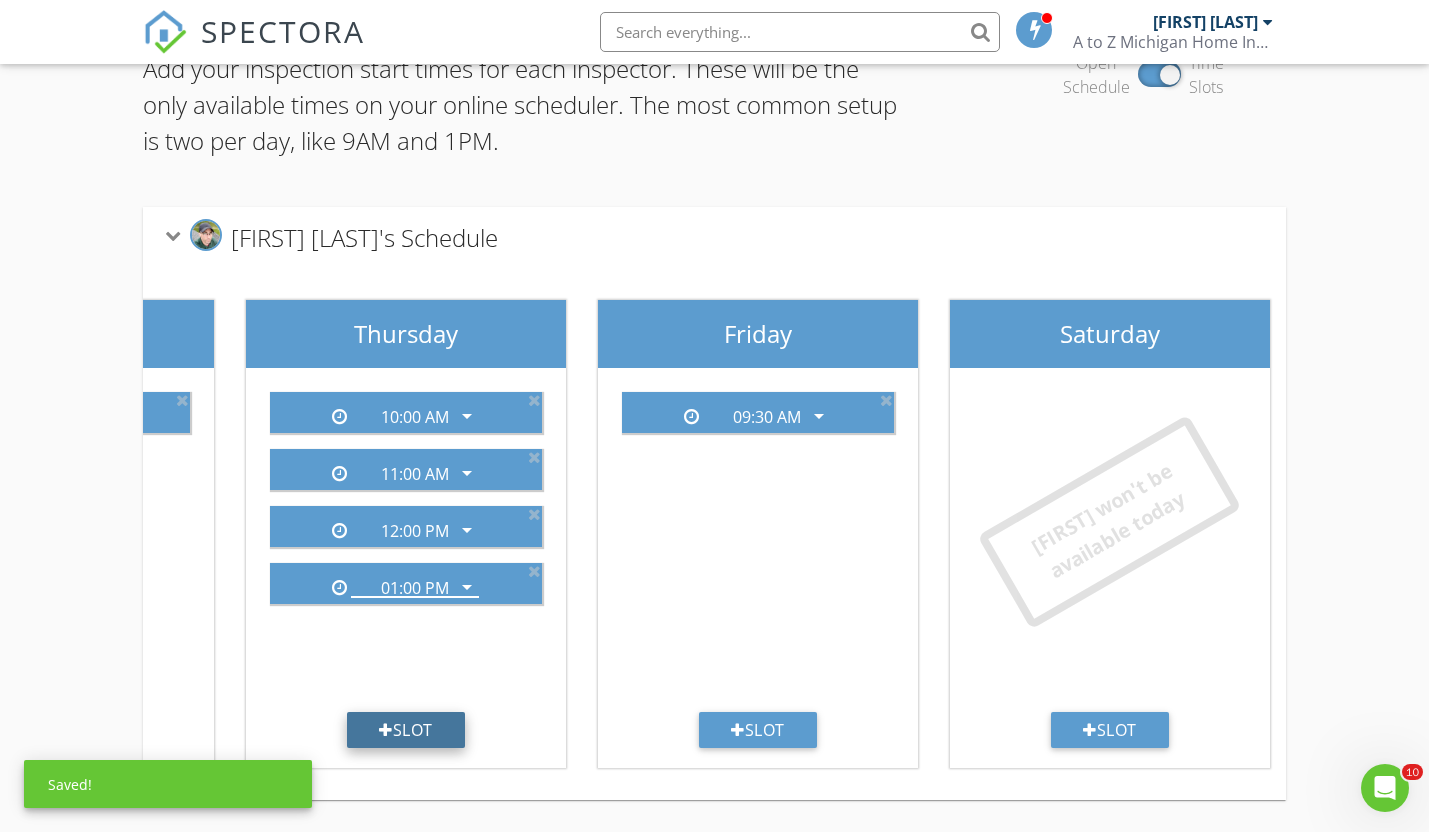 click on "Slot" at bounding box center (406, 730) 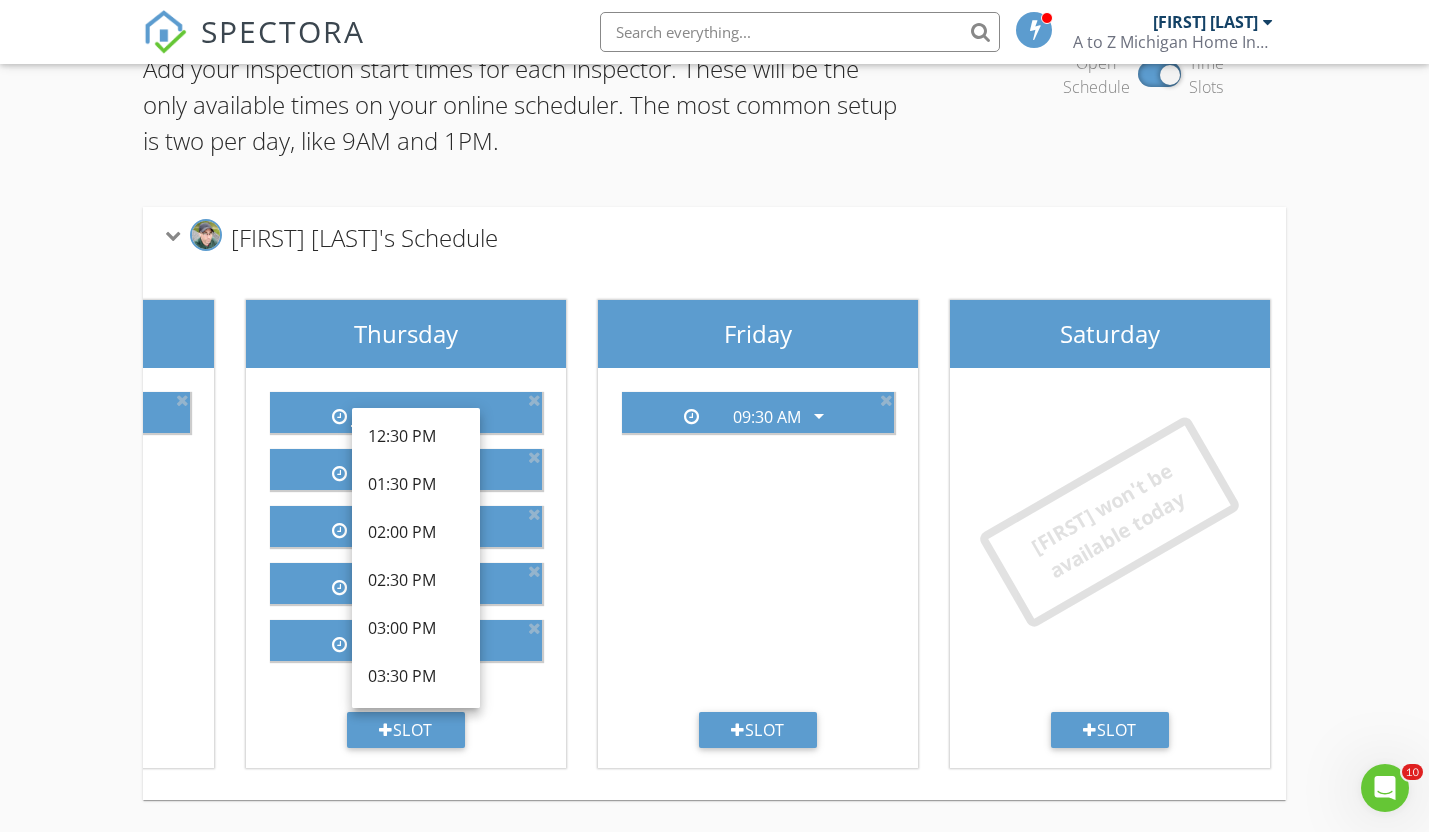 scroll, scrollTop: 500, scrollLeft: 0, axis: vertical 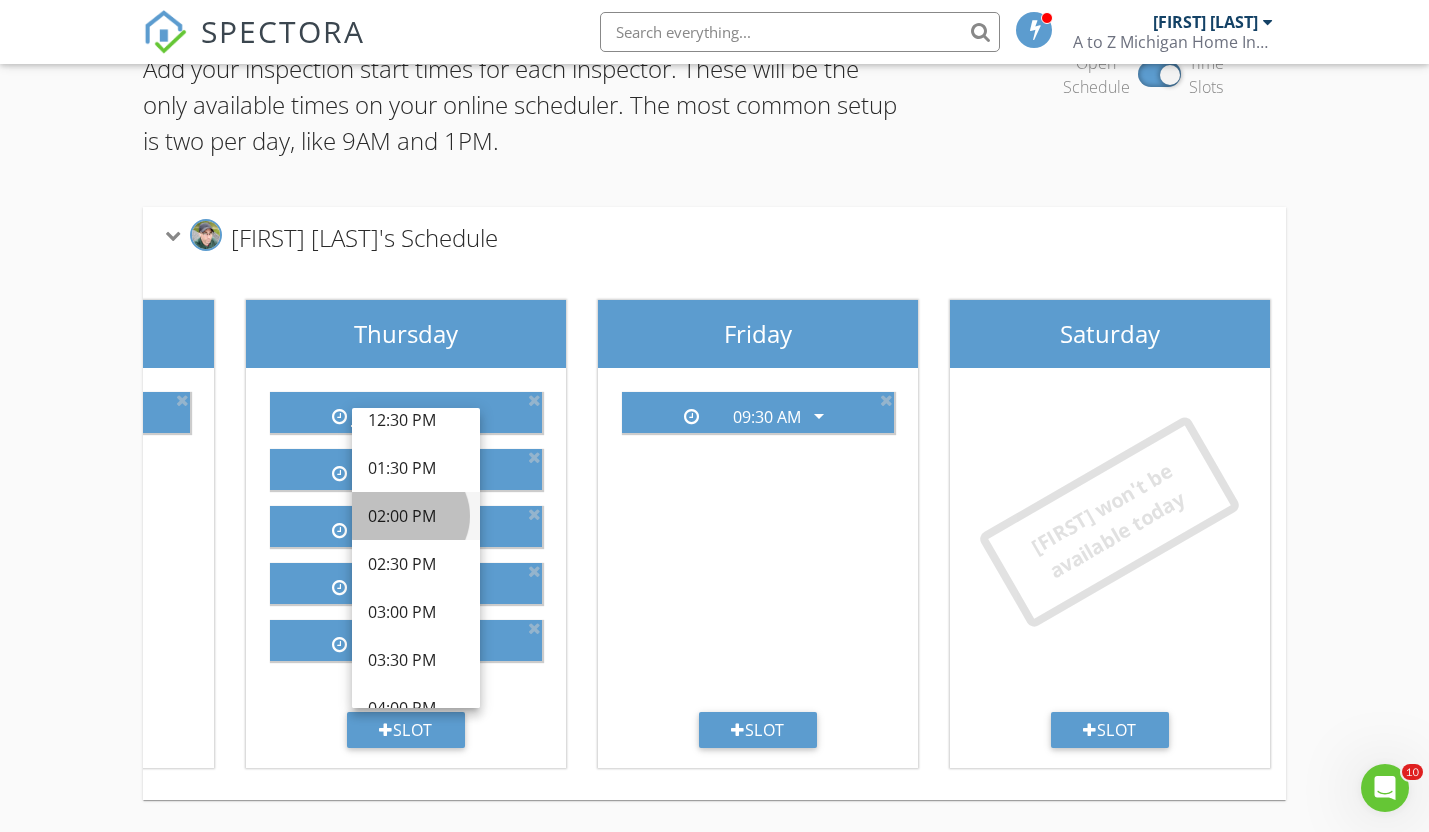 click on "02:00 PM" at bounding box center (416, 516) 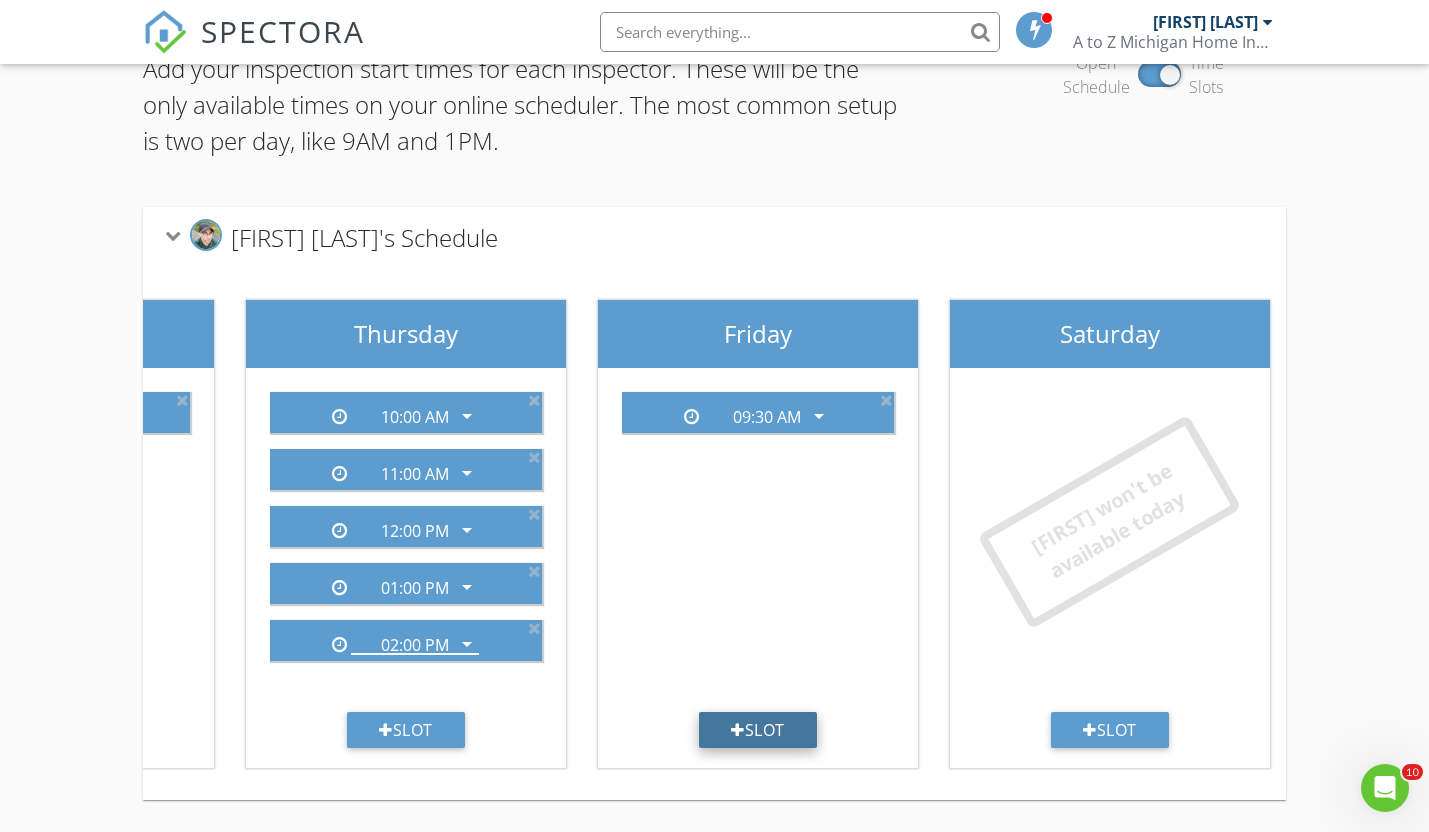click on "Slot" at bounding box center (758, 730) 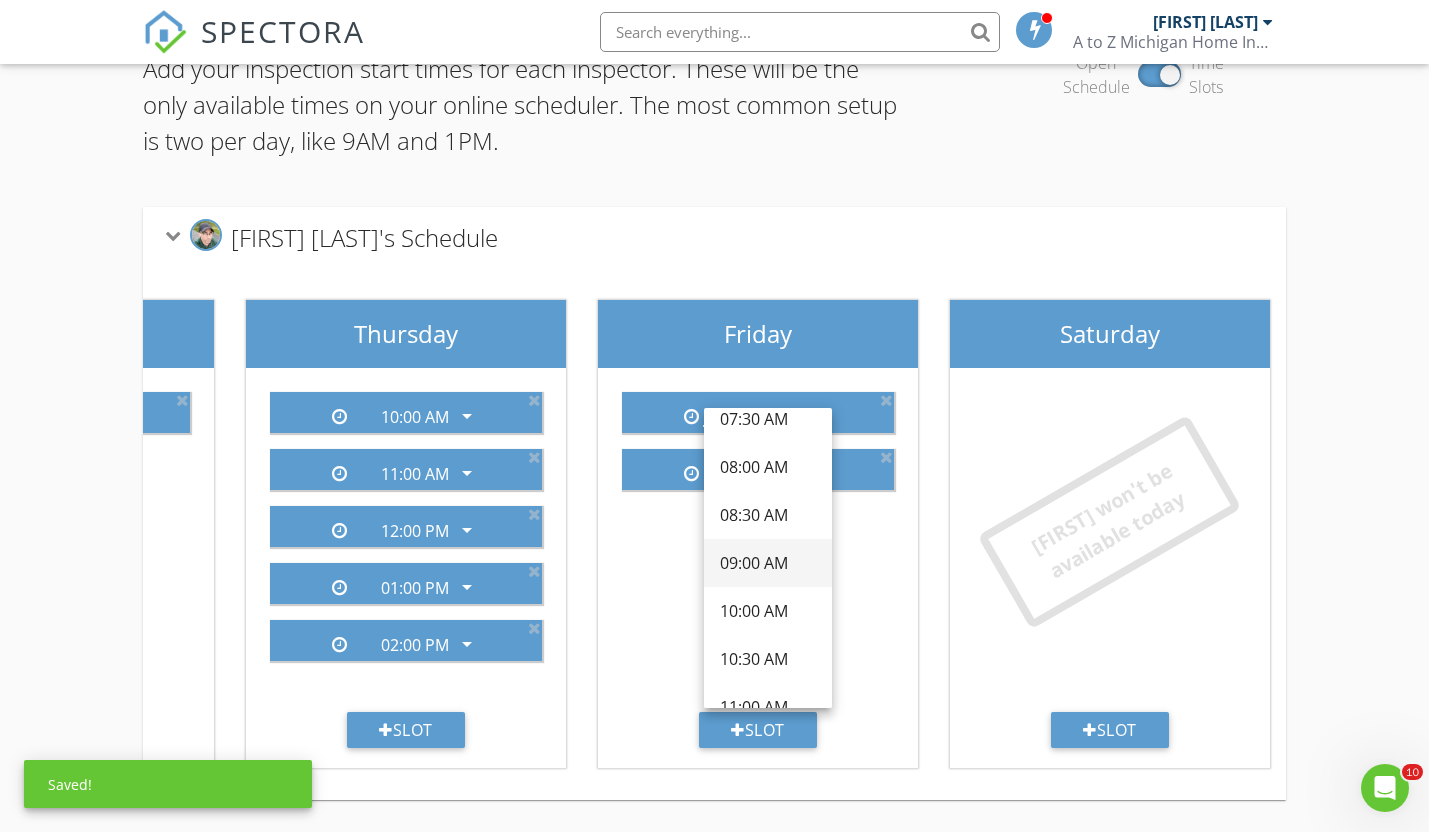 scroll, scrollTop: 200, scrollLeft: 0, axis: vertical 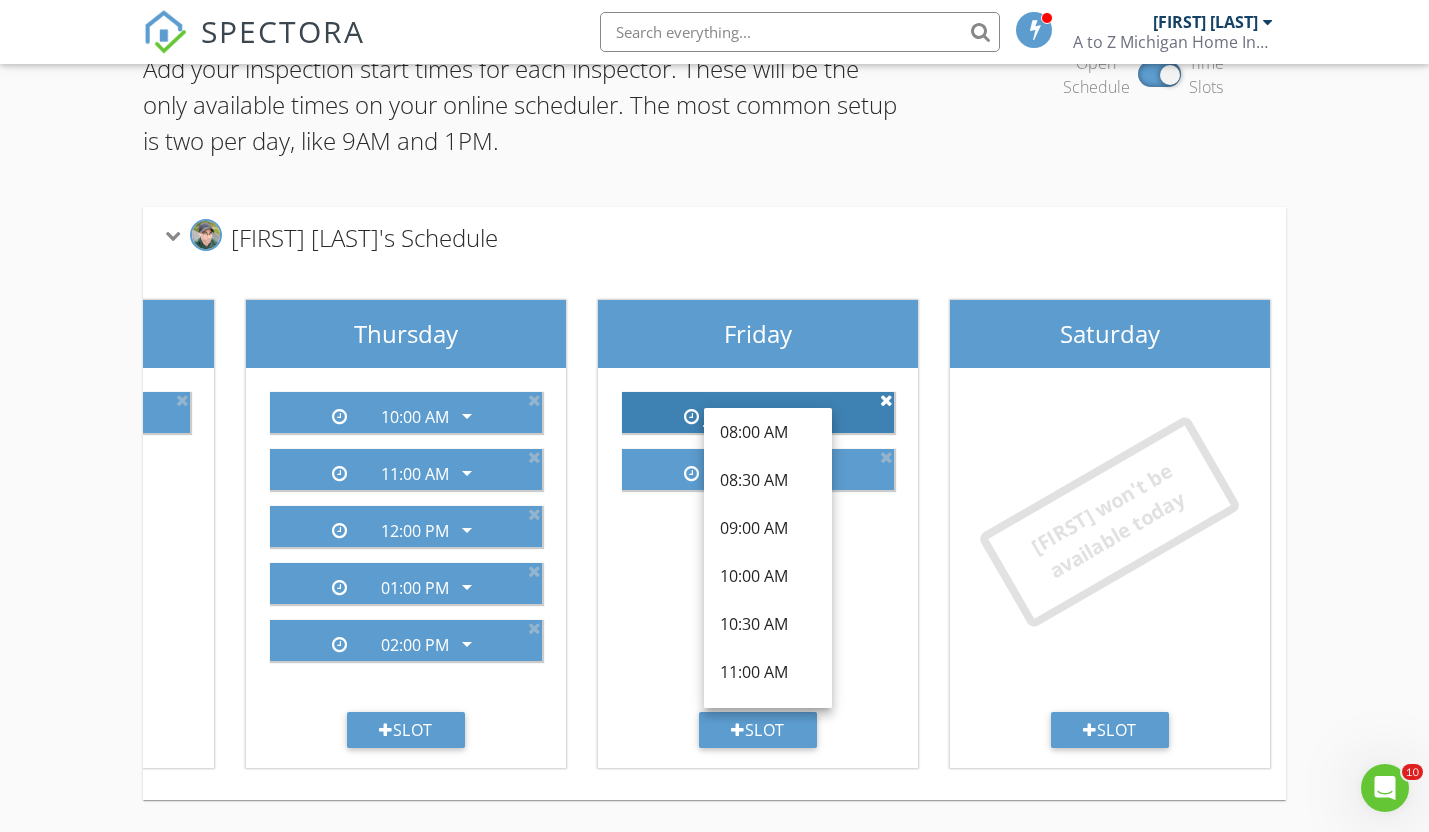 click at bounding box center [886, 400] 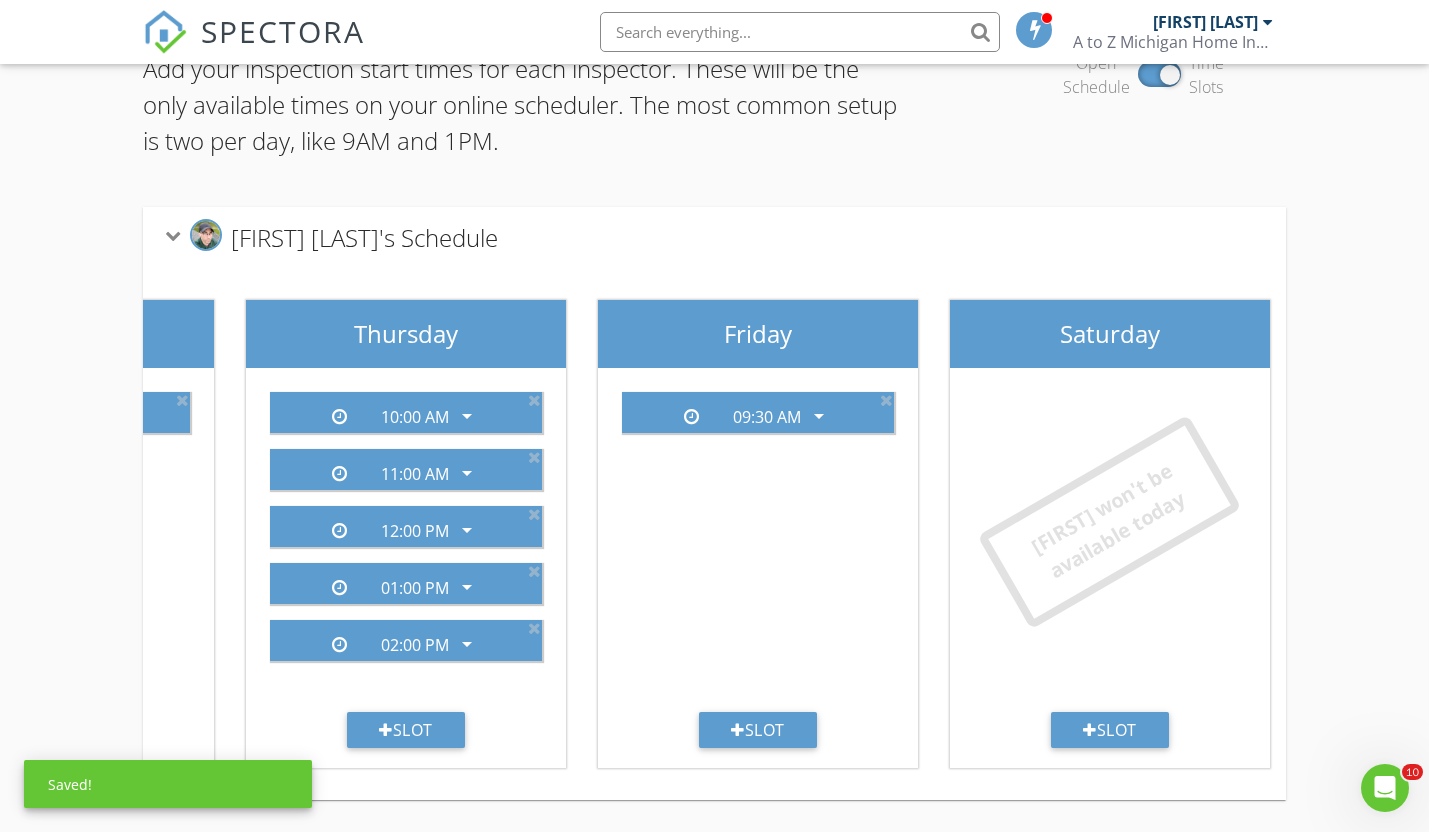 click at bounding box center [886, 400] 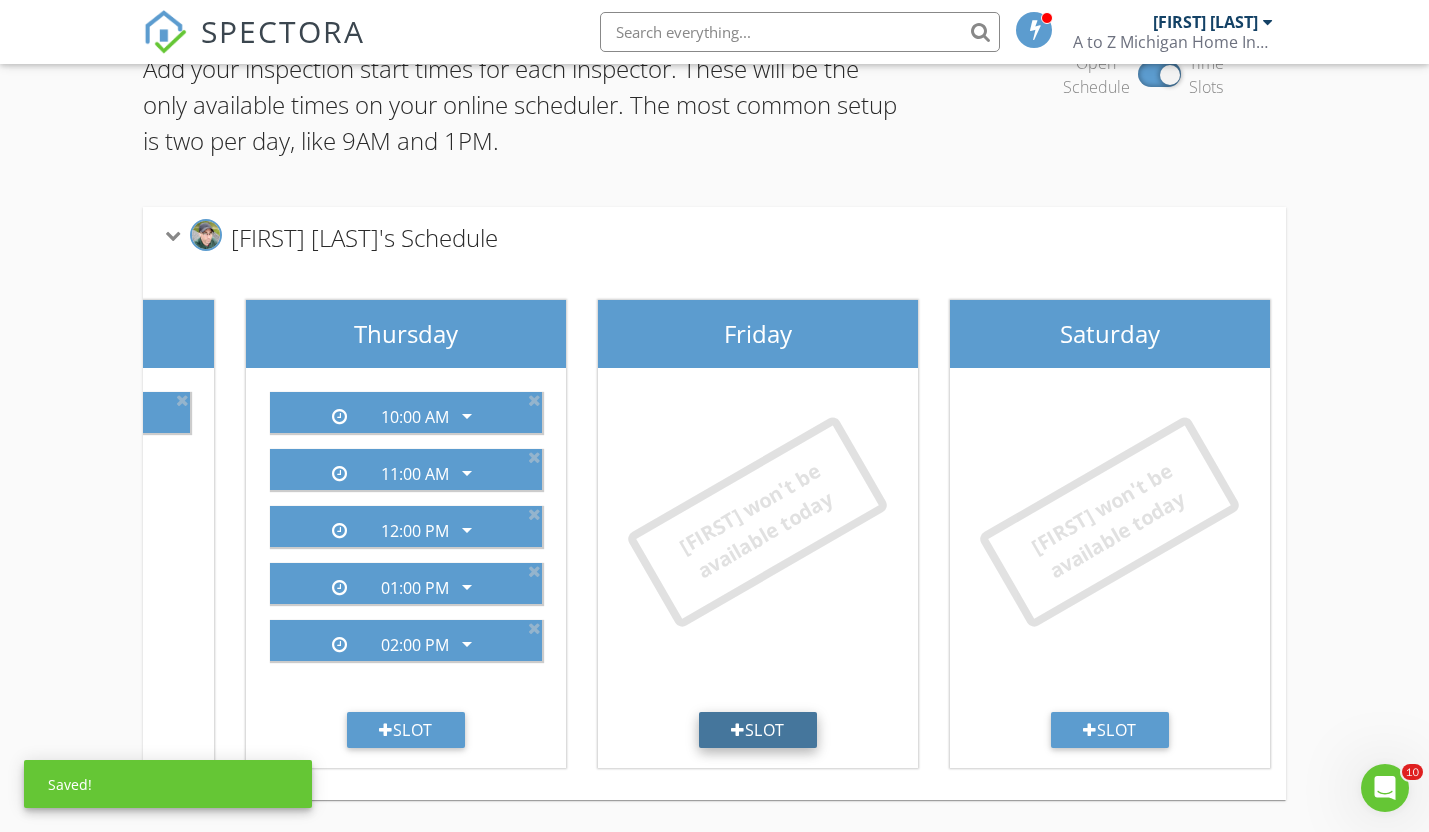 click on "Slot" at bounding box center [758, 730] 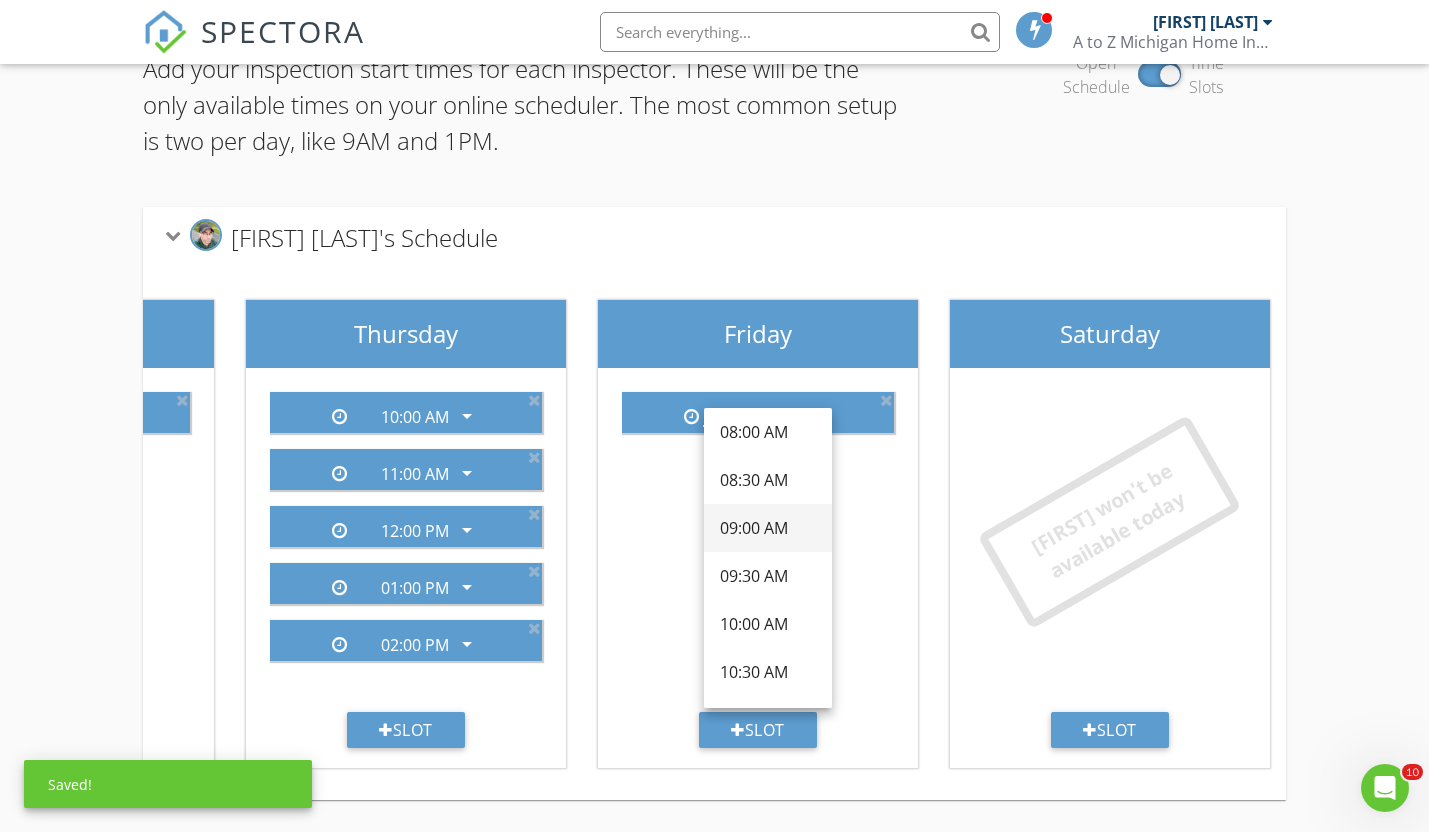 scroll, scrollTop: 267, scrollLeft: 0, axis: vertical 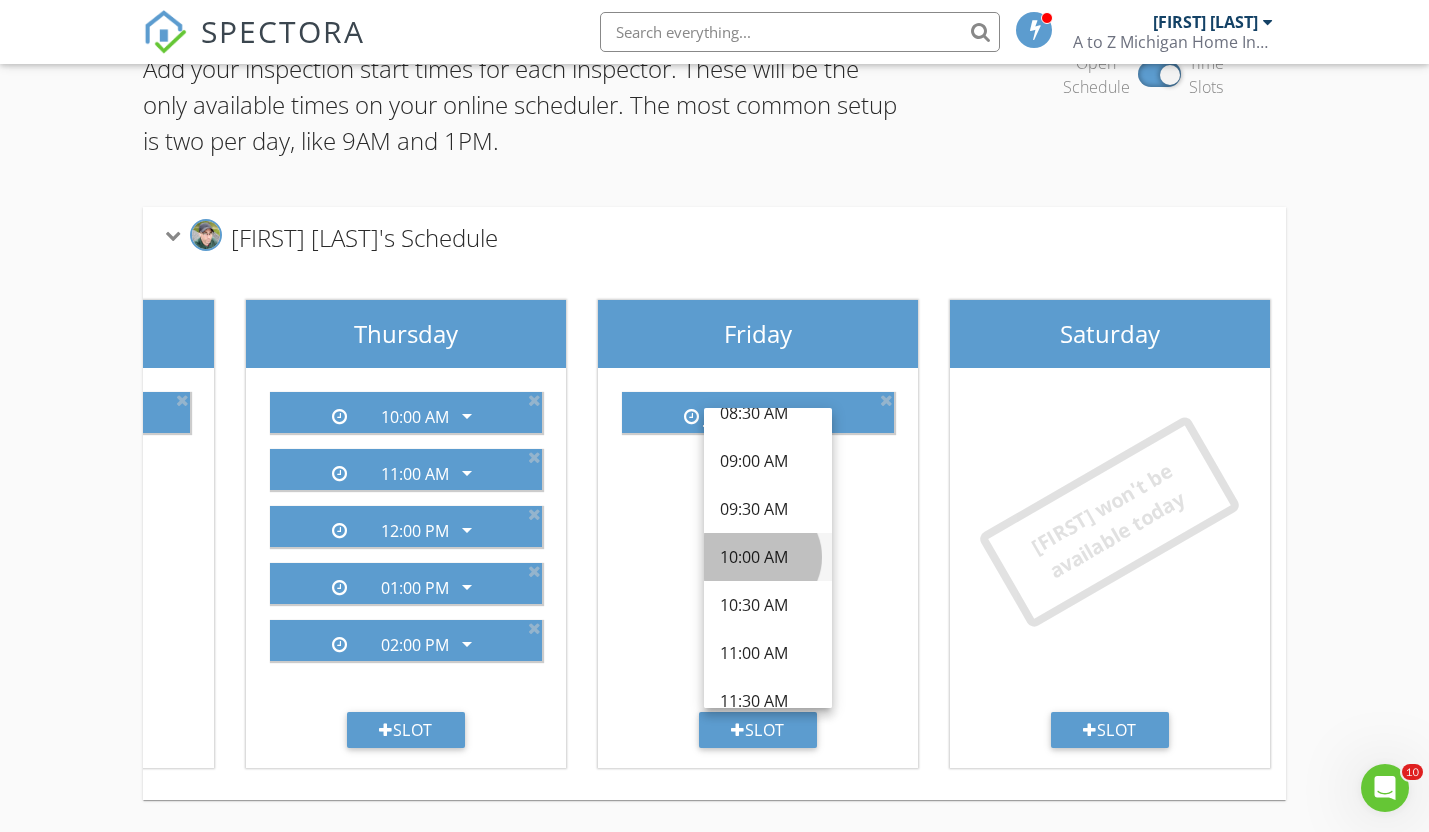 click on "10:00 AM" at bounding box center (768, 557) 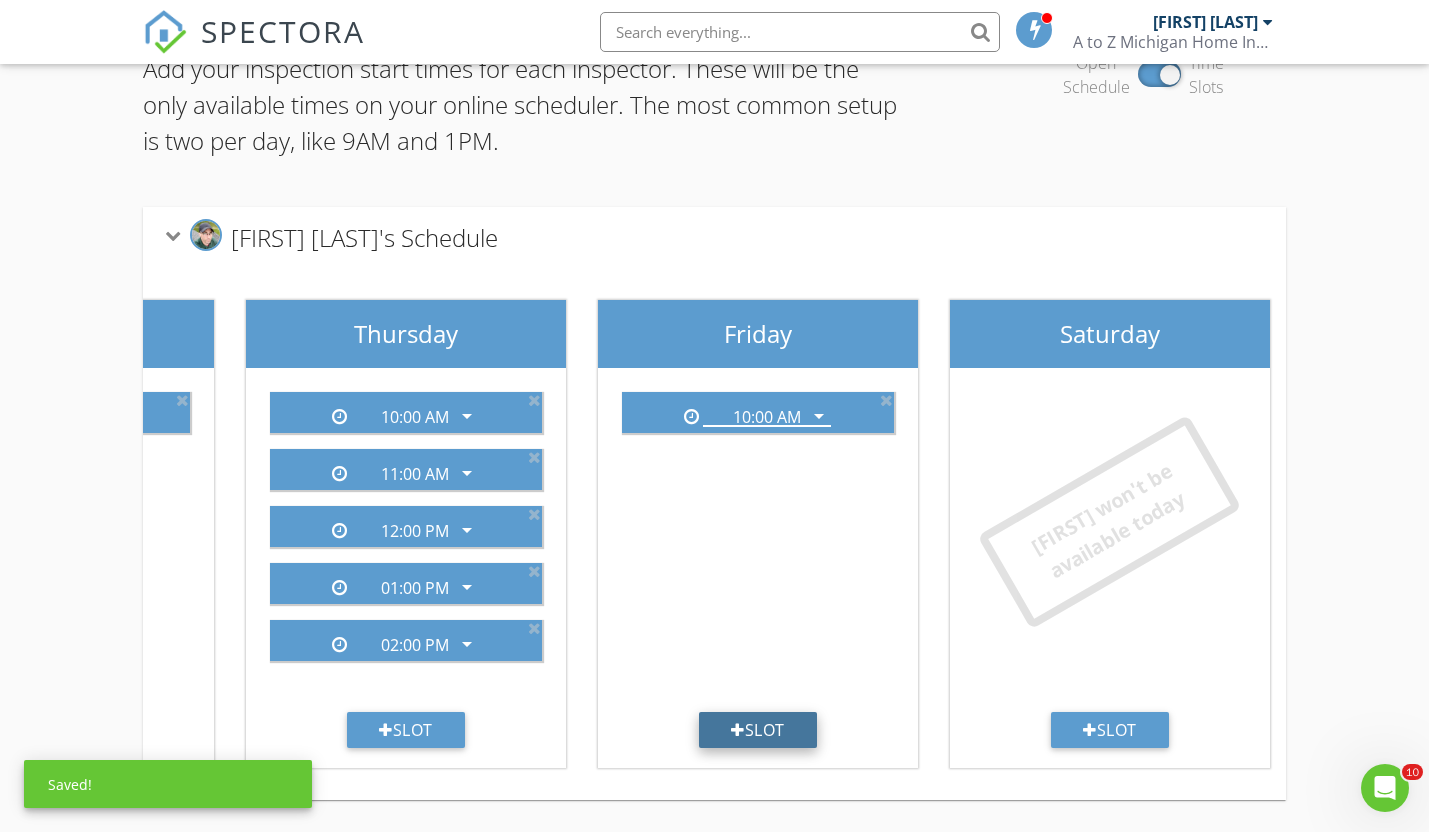 click on "Slot" at bounding box center [758, 730] 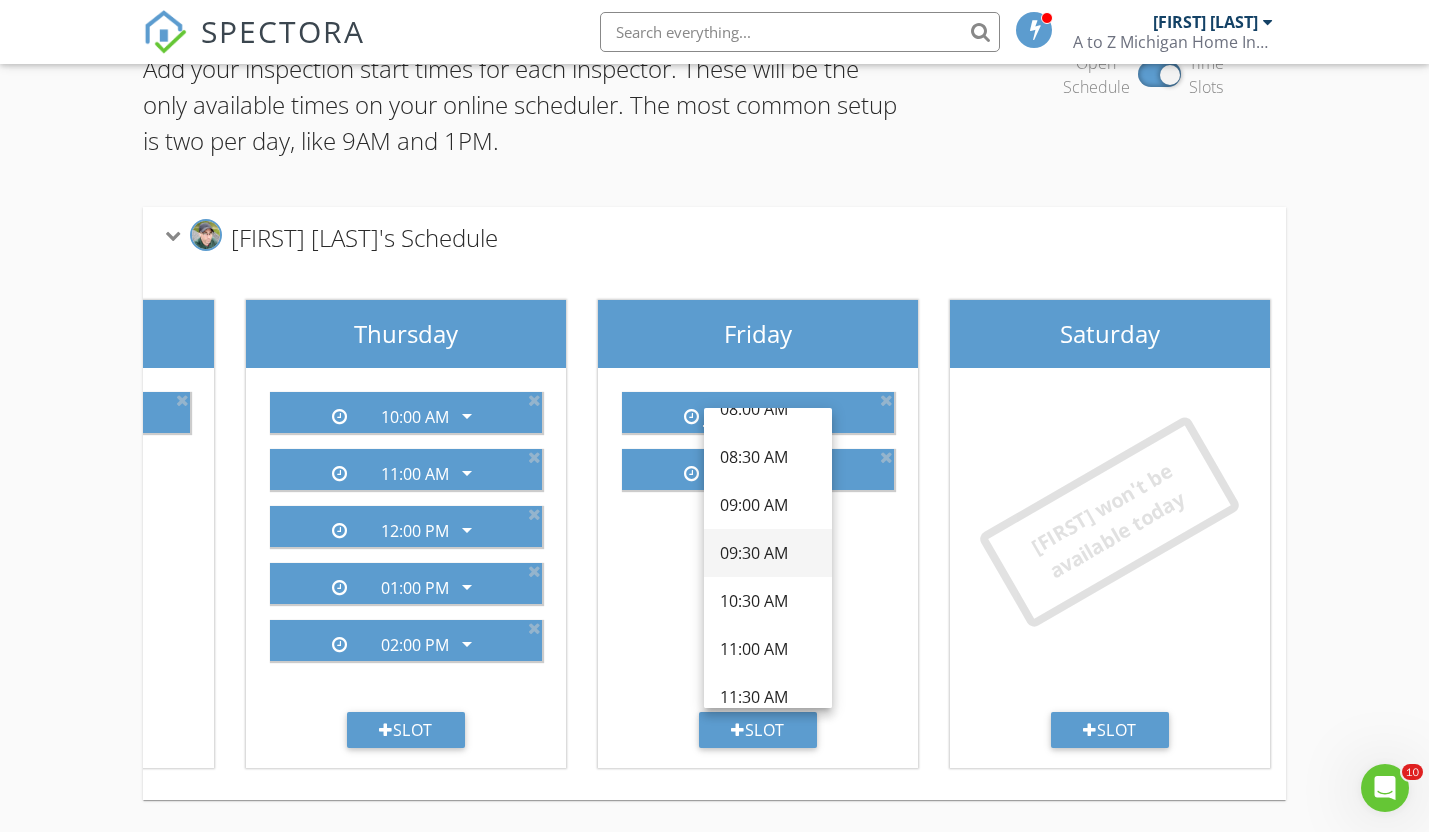 scroll, scrollTop: 233, scrollLeft: 0, axis: vertical 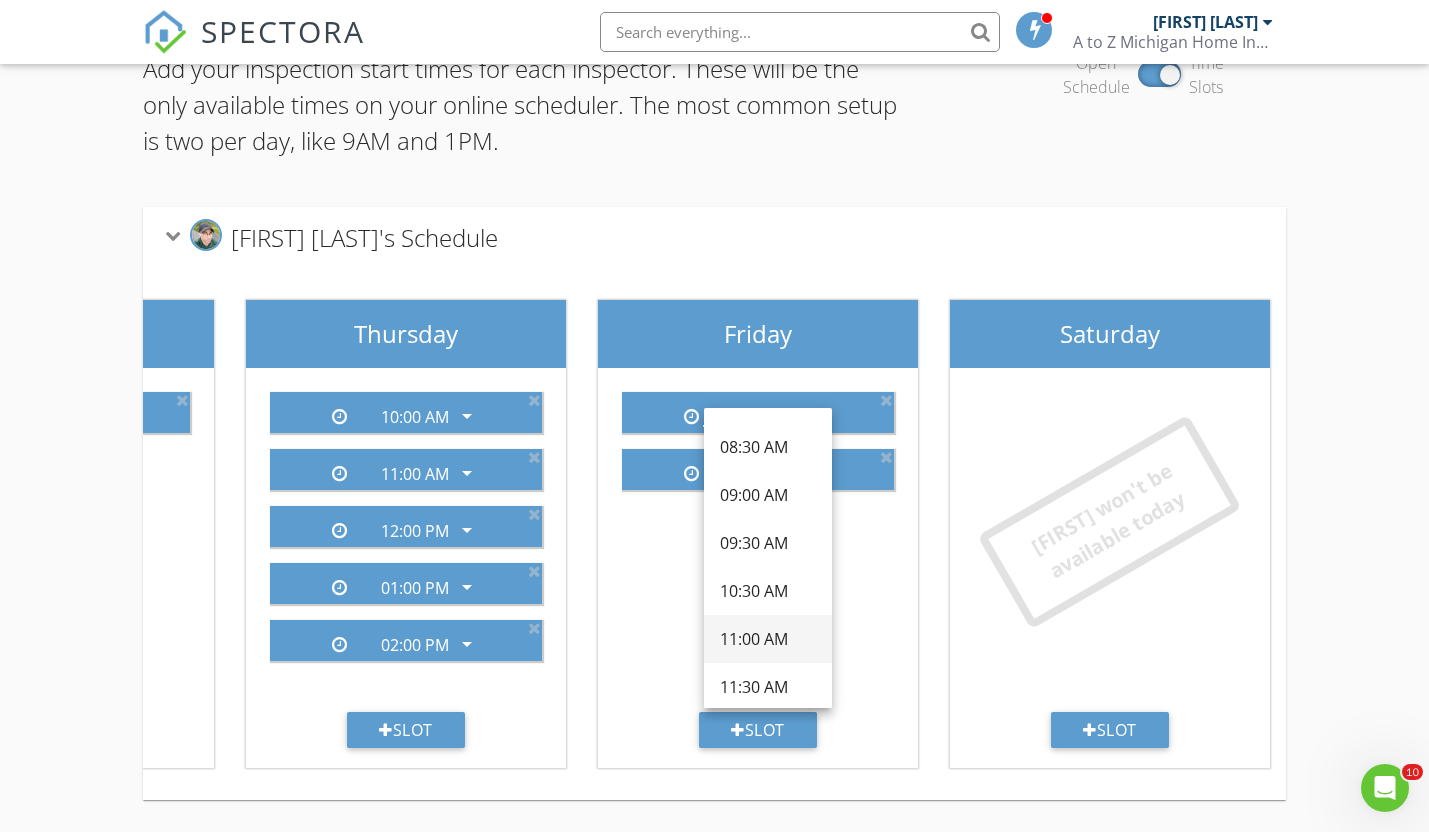 click on "11:00 AM" at bounding box center [768, 639] 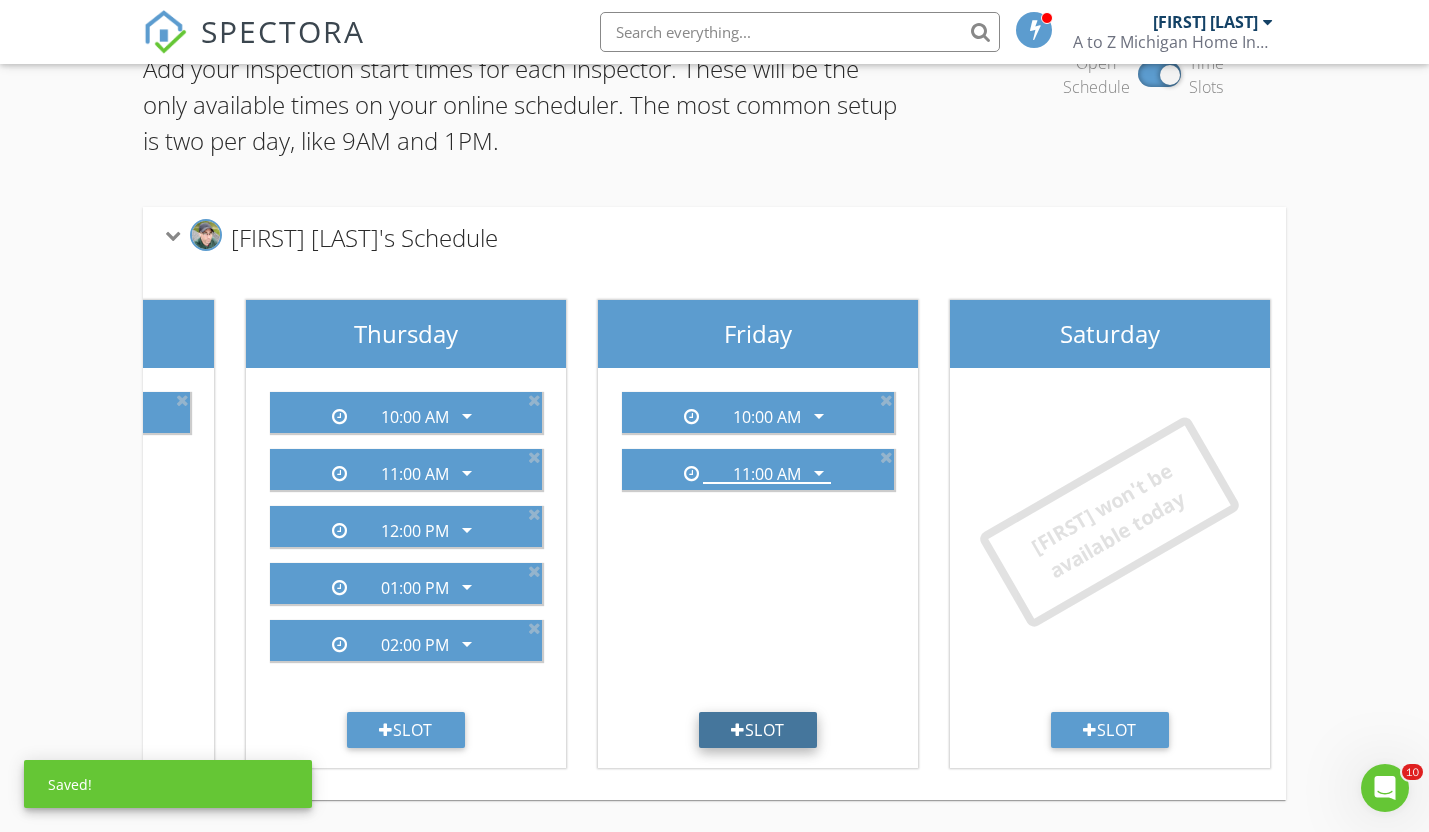 click on "Slot" at bounding box center [758, 730] 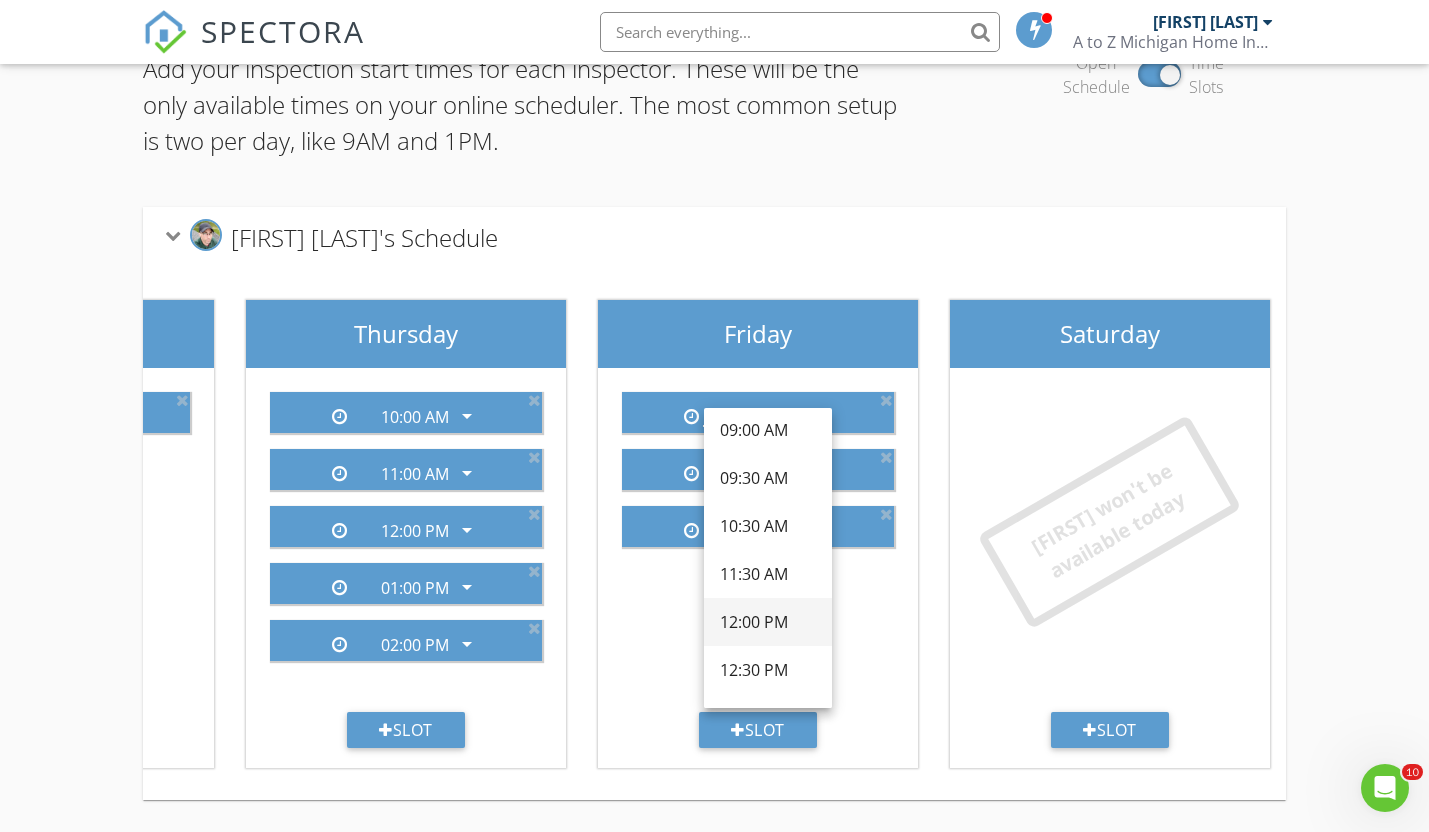 scroll, scrollTop: 300, scrollLeft: 0, axis: vertical 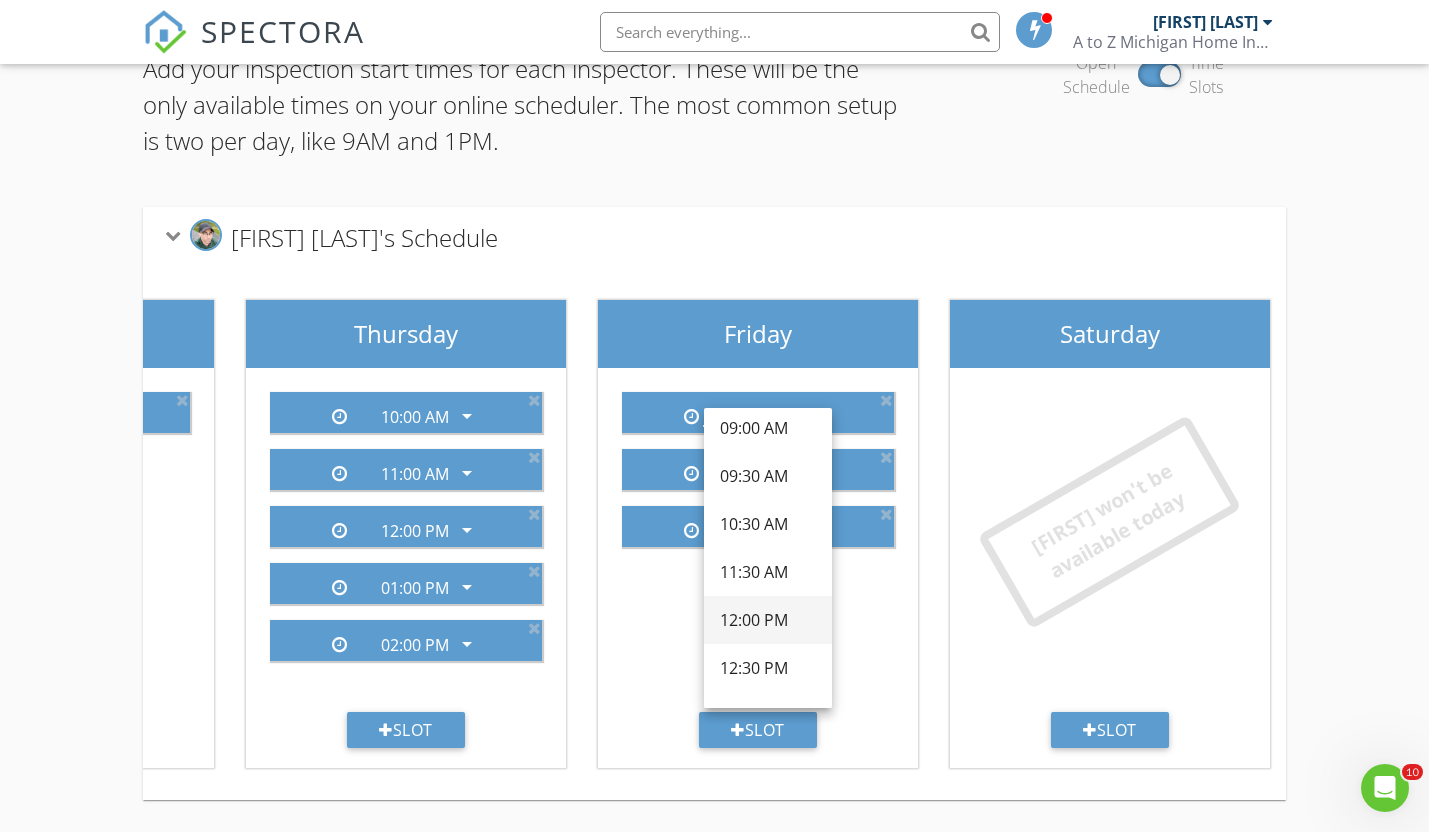 click on "12:00 PM" at bounding box center (768, 620) 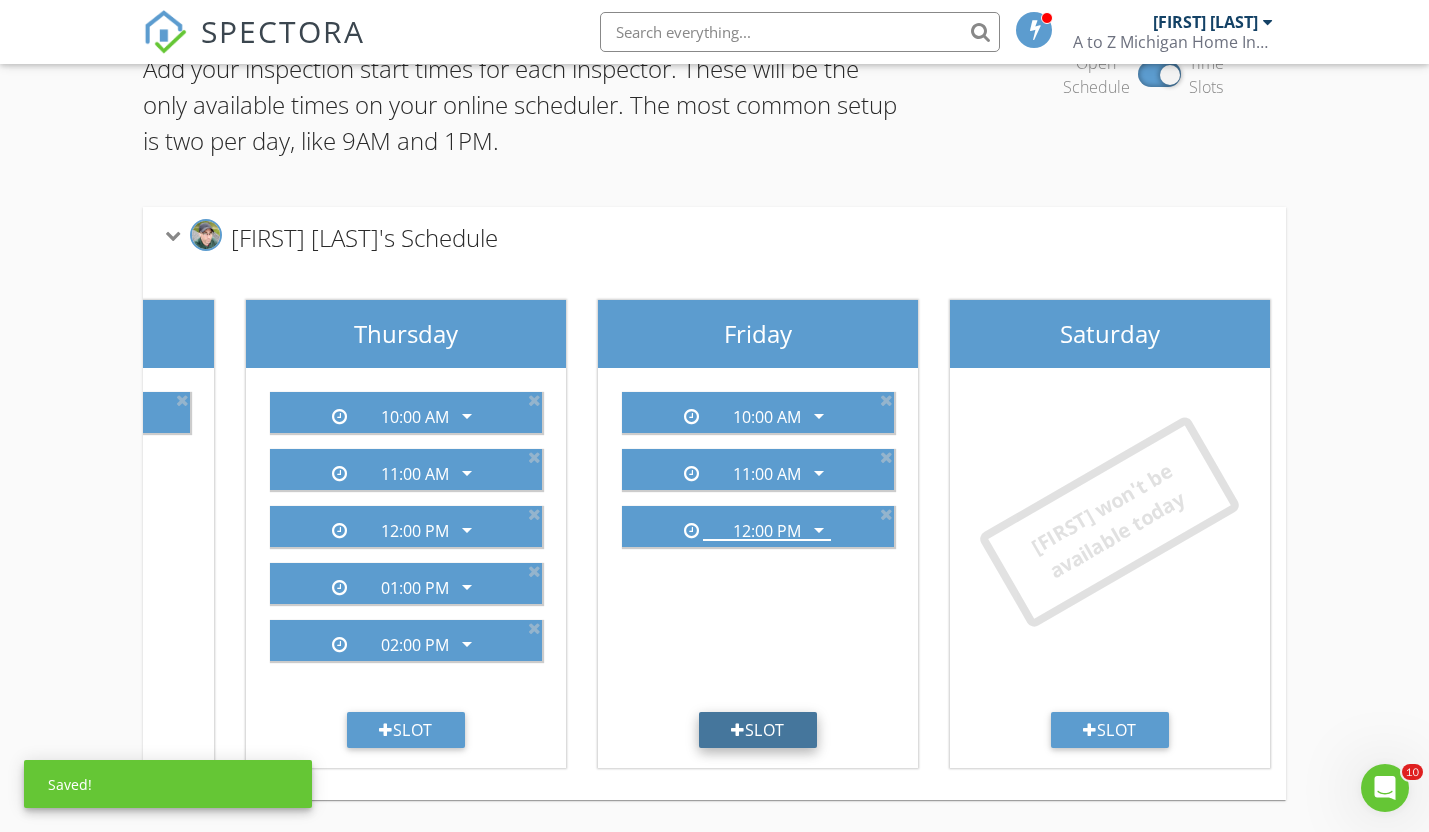 click on "Slot" at bounding box center (758, 730) 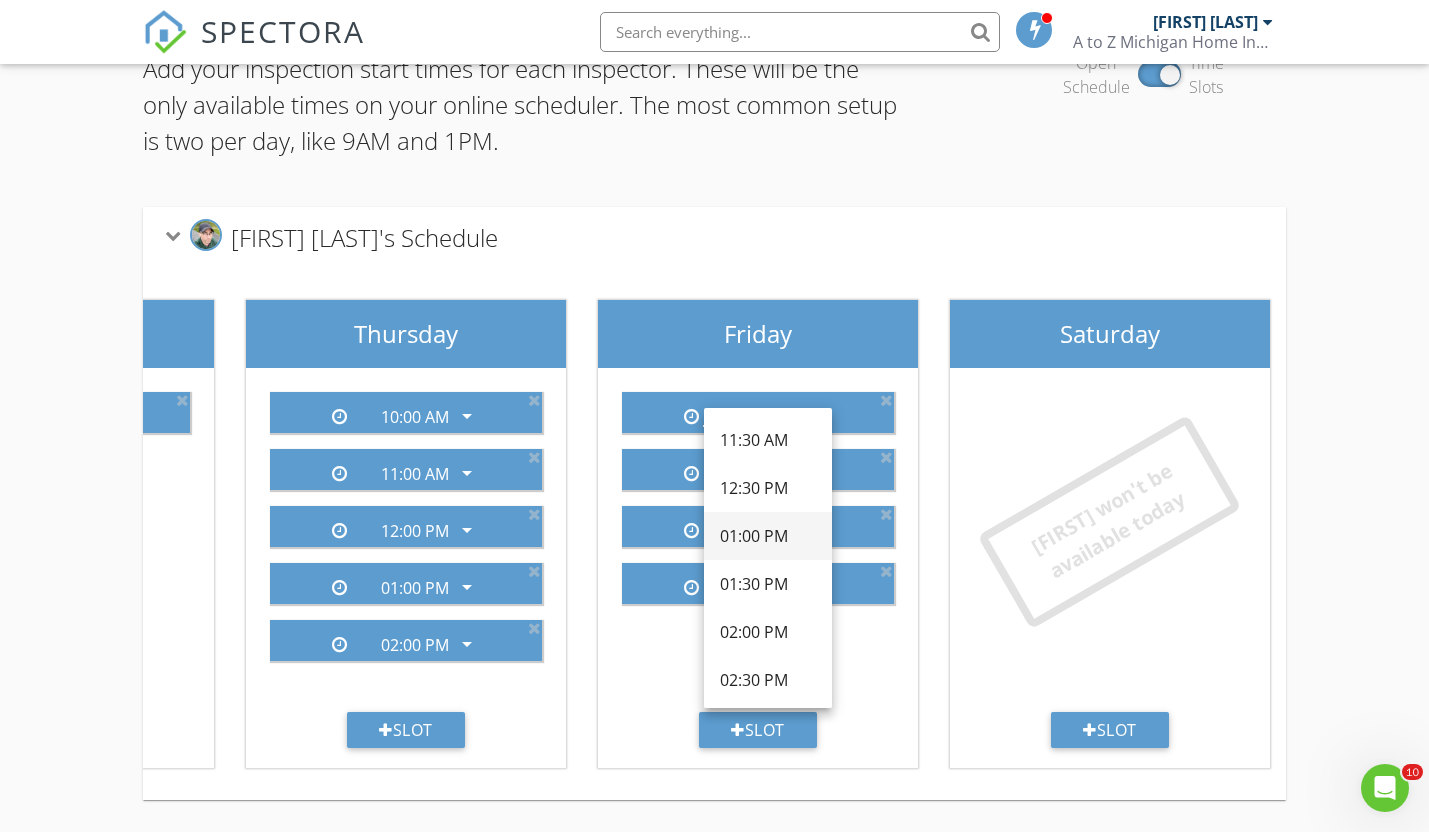 scroll, scrollTop: 433, scrollLeft: 0, axis: vertical 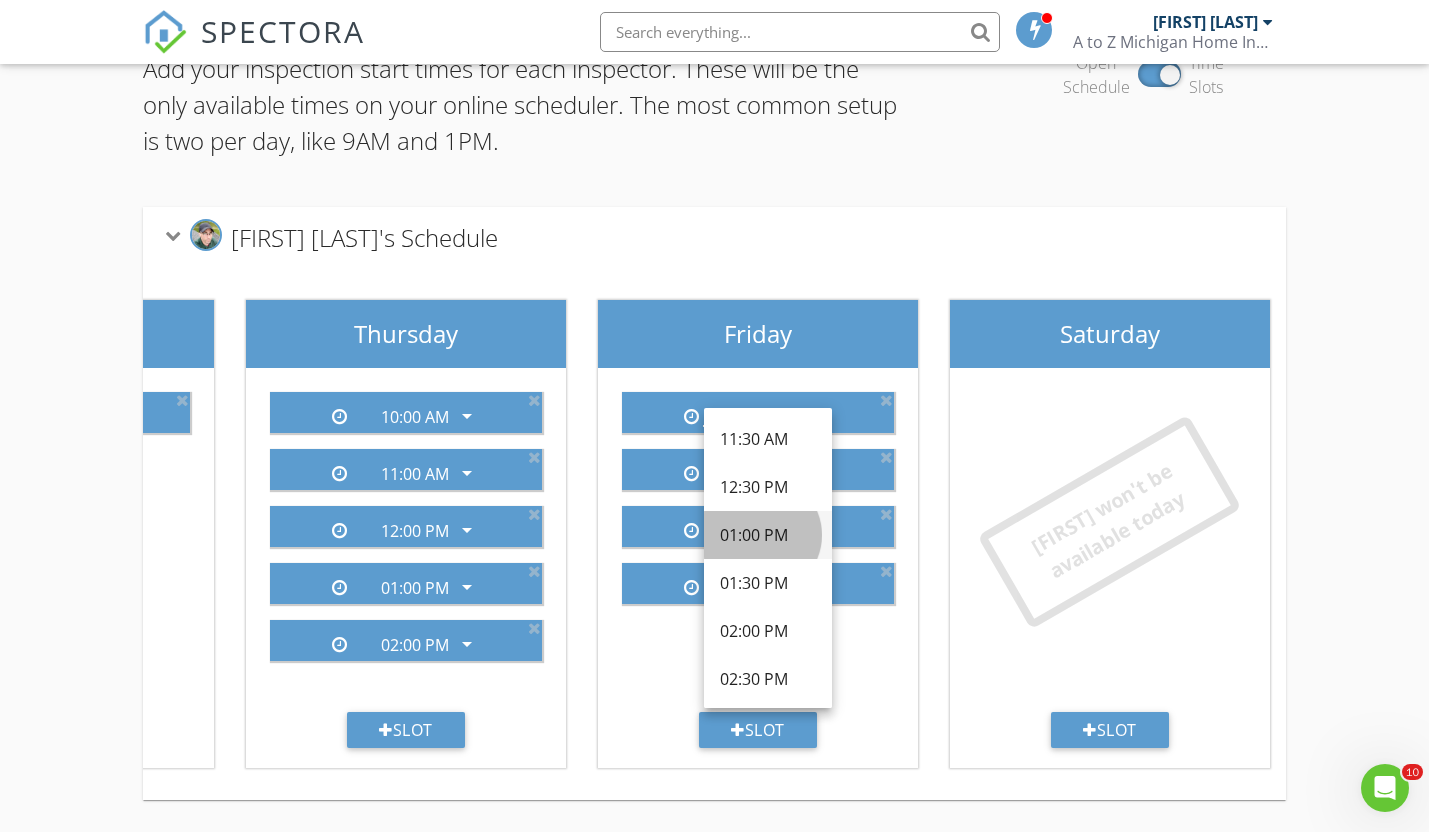 click on "01:00 PM" at bounding box center [768, 535] 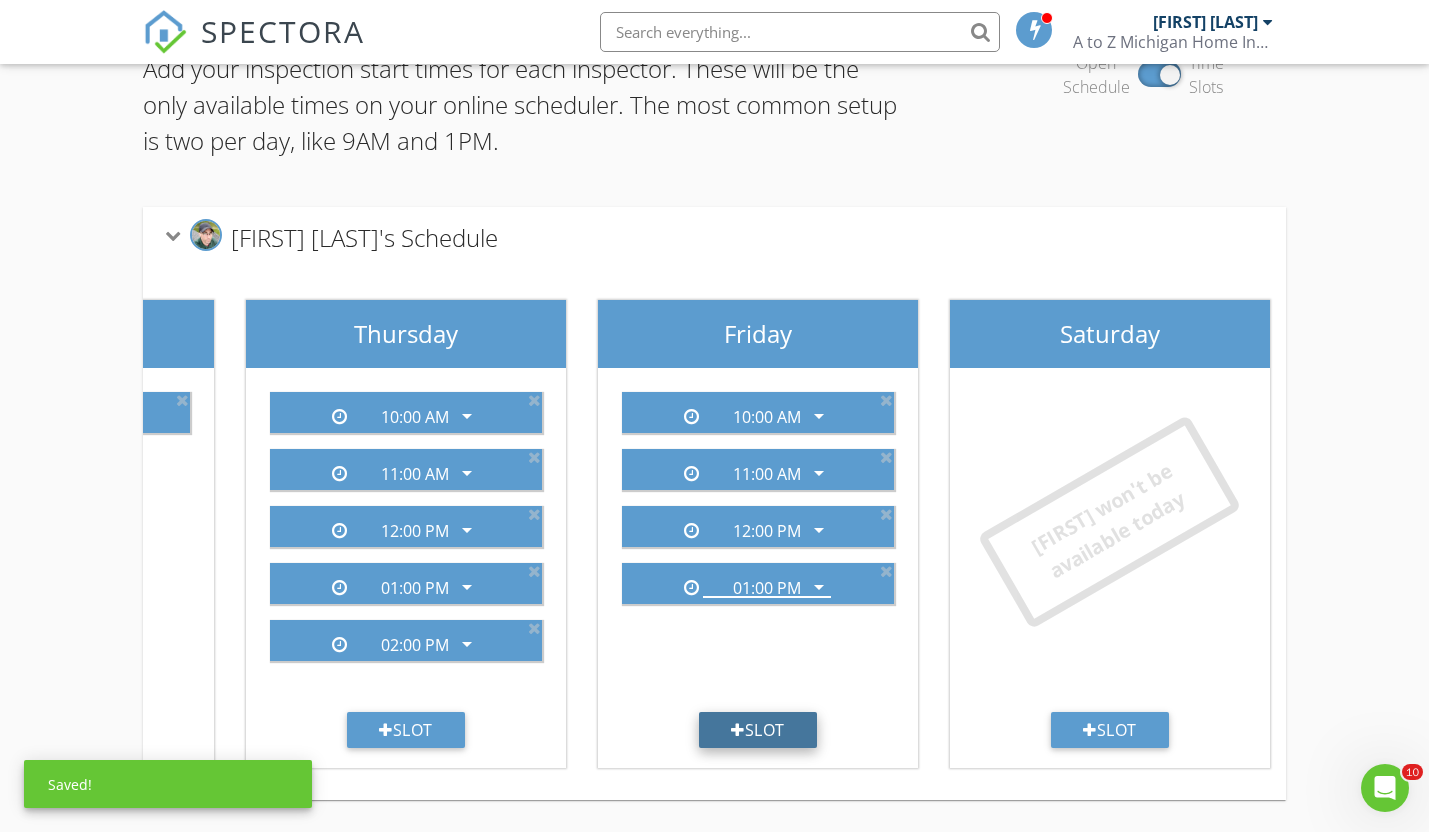 click on "Slot" at bounding box center [758, 730] 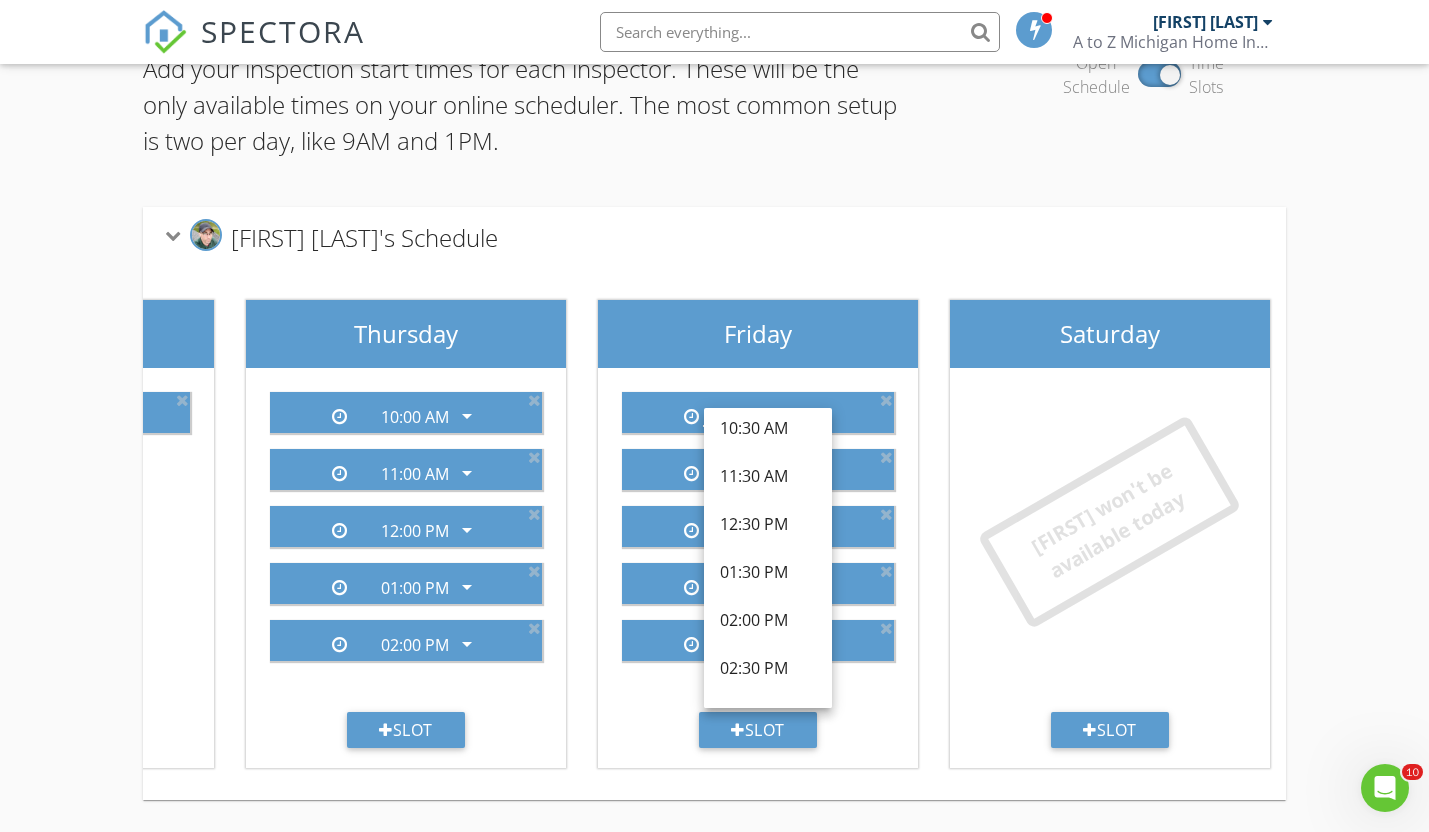 scroll, scrollTop: 400, scrollLeft: 0, axis: vertical 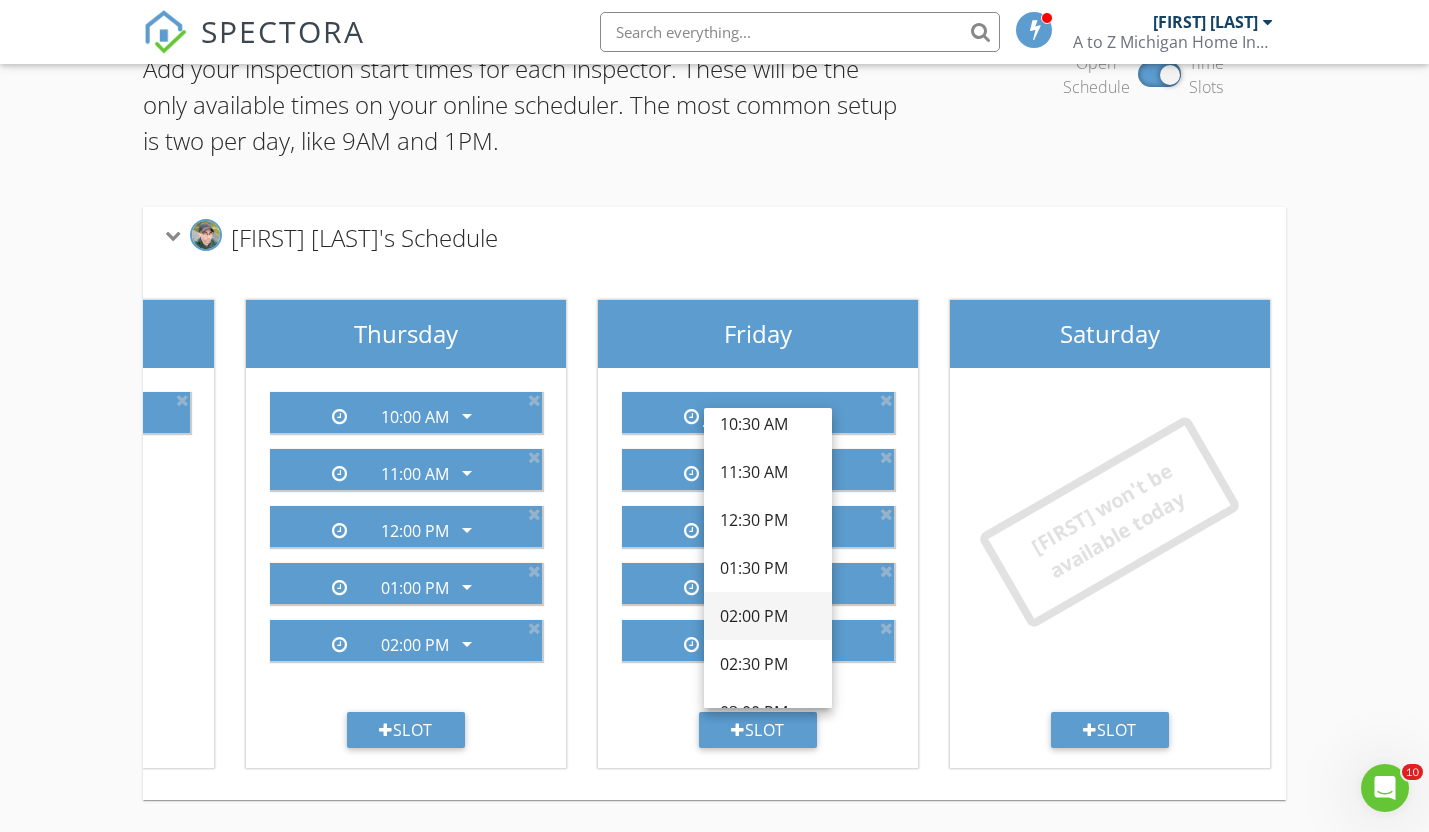 click on "02:00 PM" at bounding box center (768, 616) 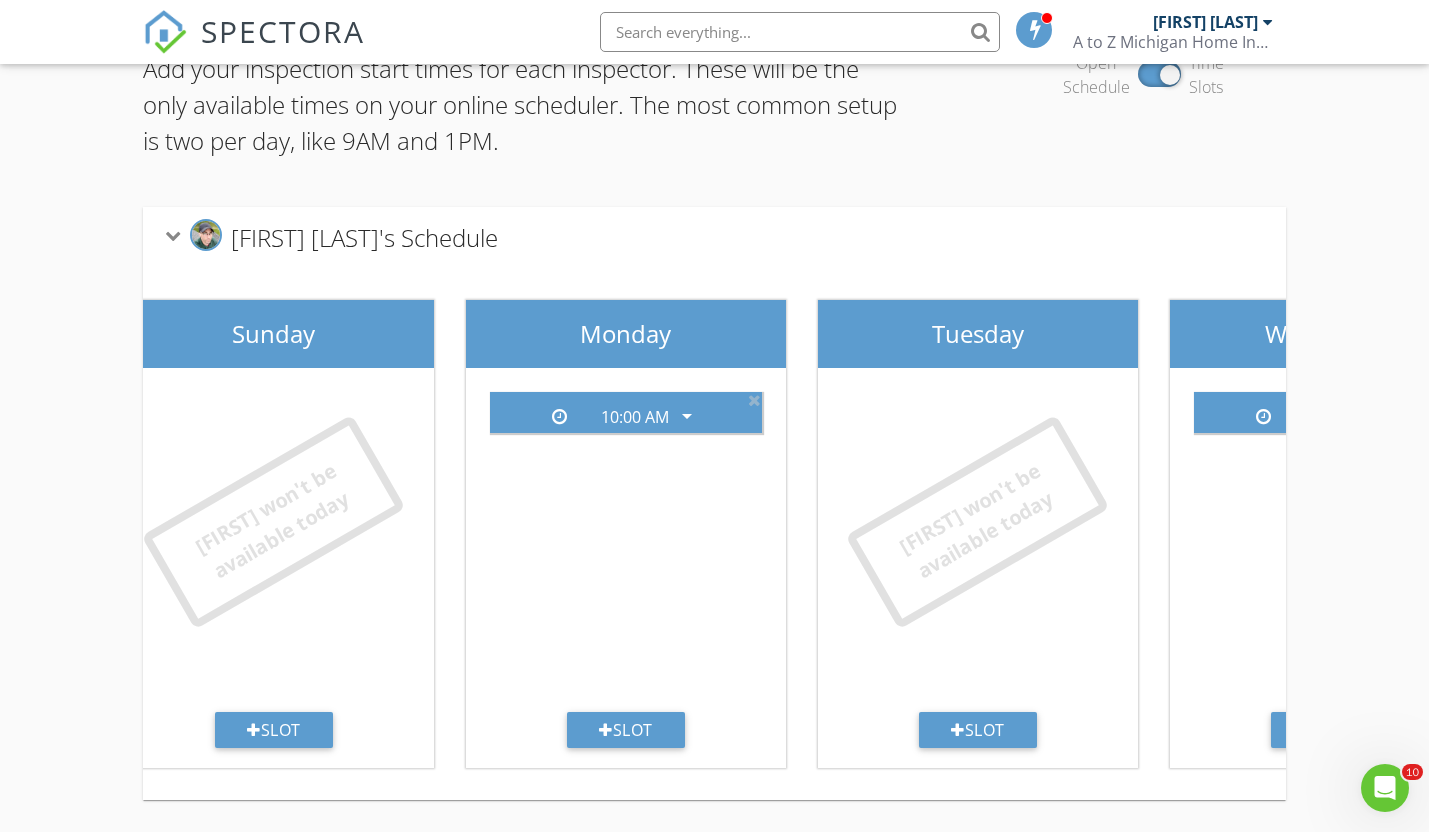 scroll, scrollTop: 0, scrollLeft: 0, axis: both 